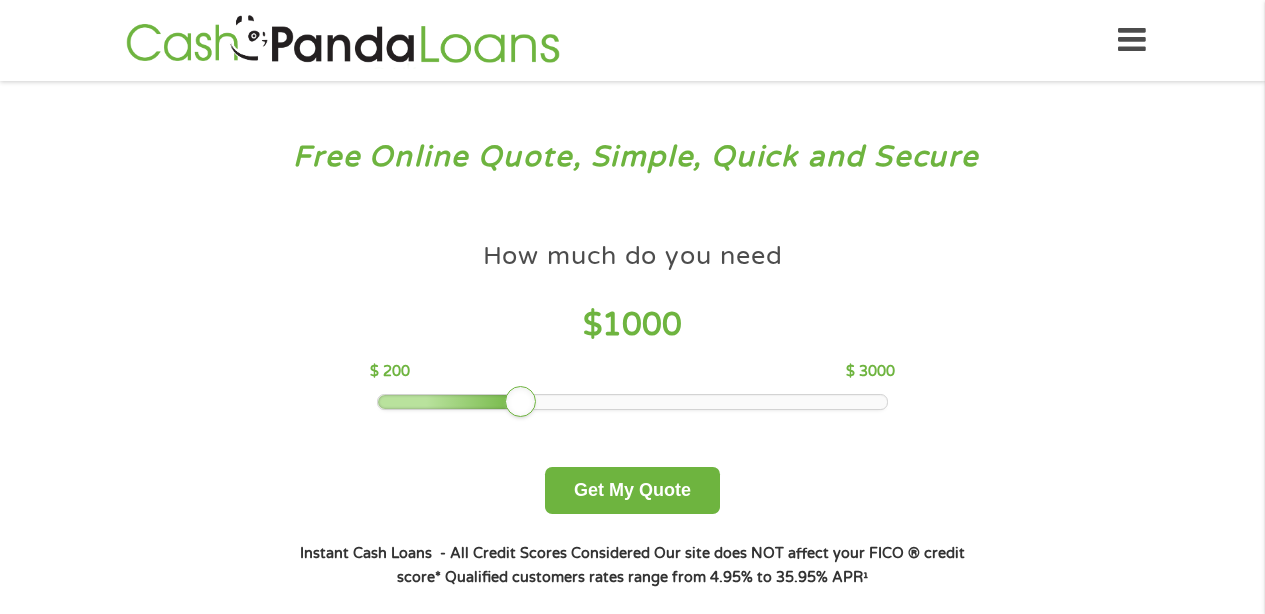 scroll, scrollTop: 0, scrollLeft: 0, axis: both 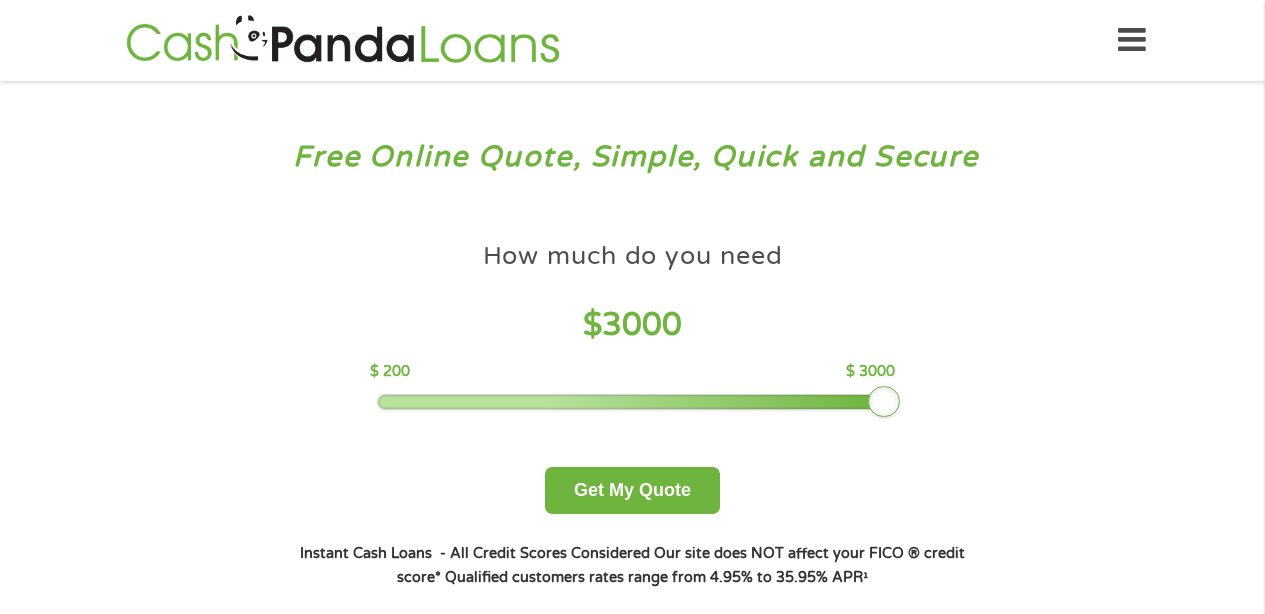 drag, startPoint x: 524, startPoint y: 401, endPoint x: 962, endPoint y: 437, distance: 439.47696 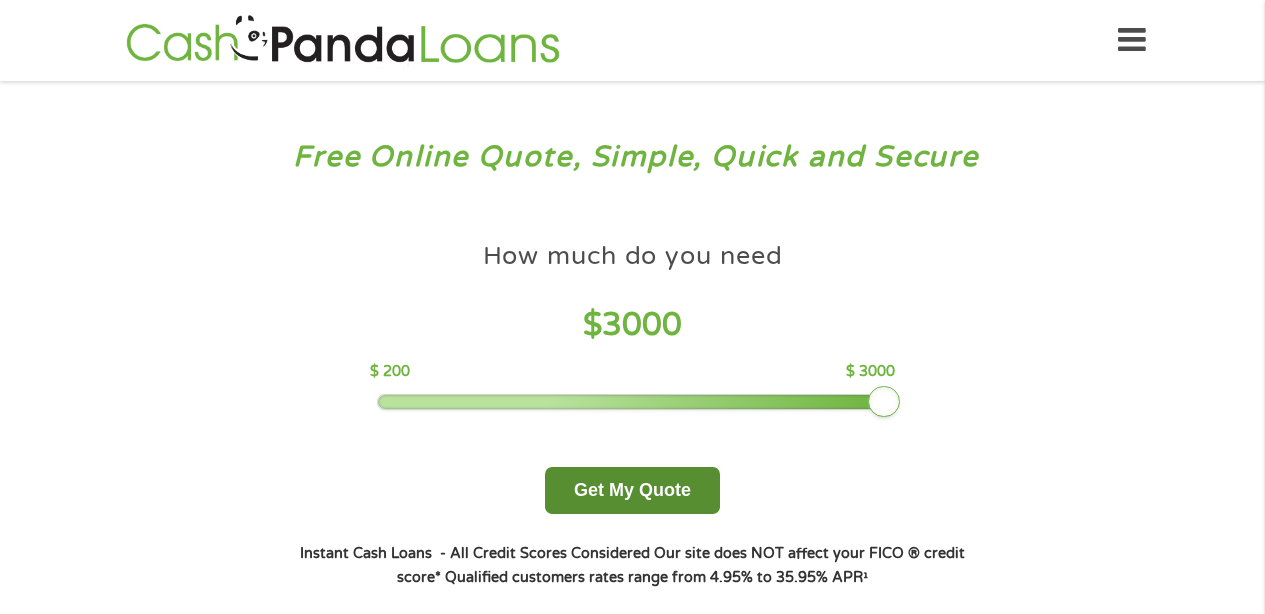 click on "Get My Quote" at bounding box center (632, 490) 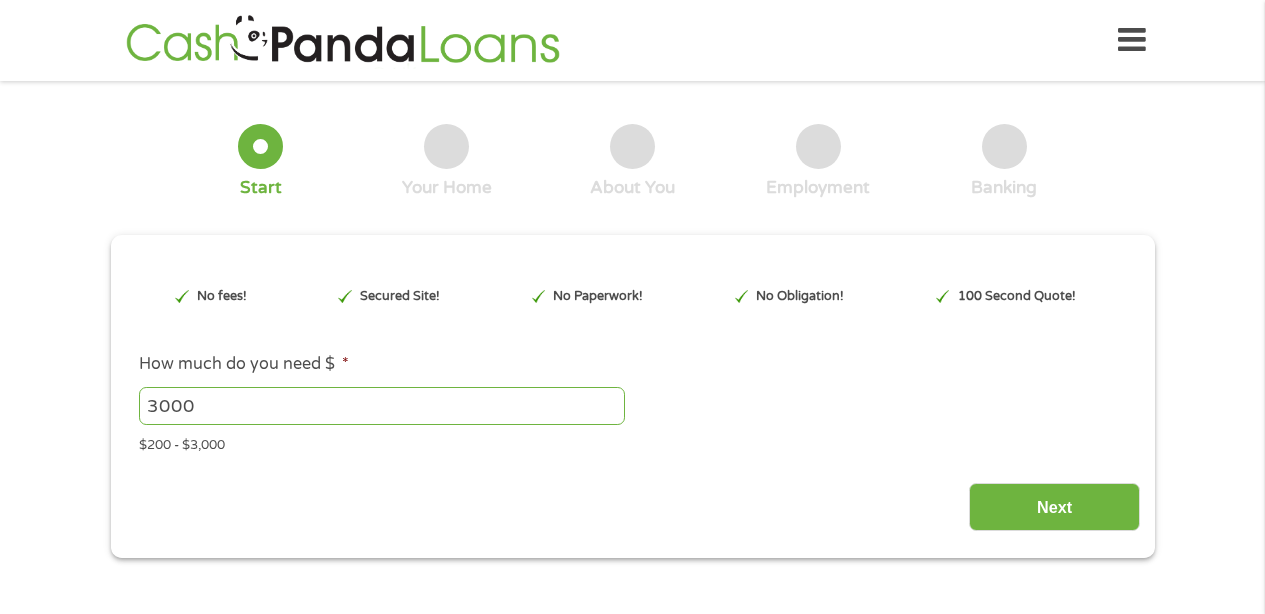 scroll, scrollTop: 0, scrollLeft: 0, axis: both 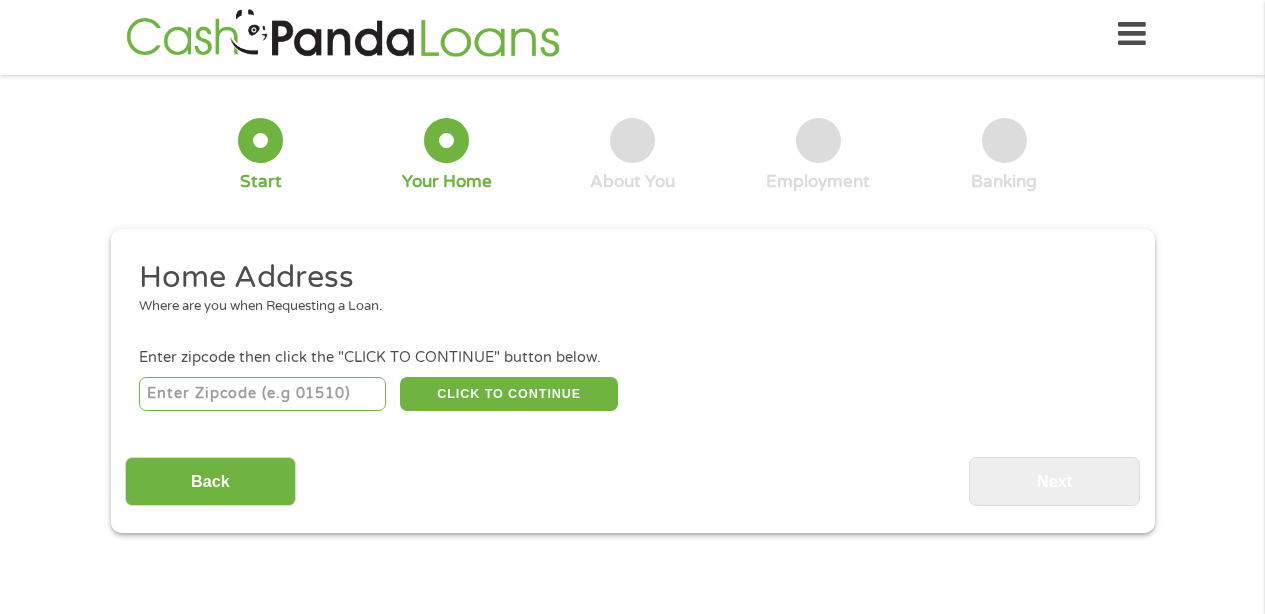 click at bounding box center (262, 394) 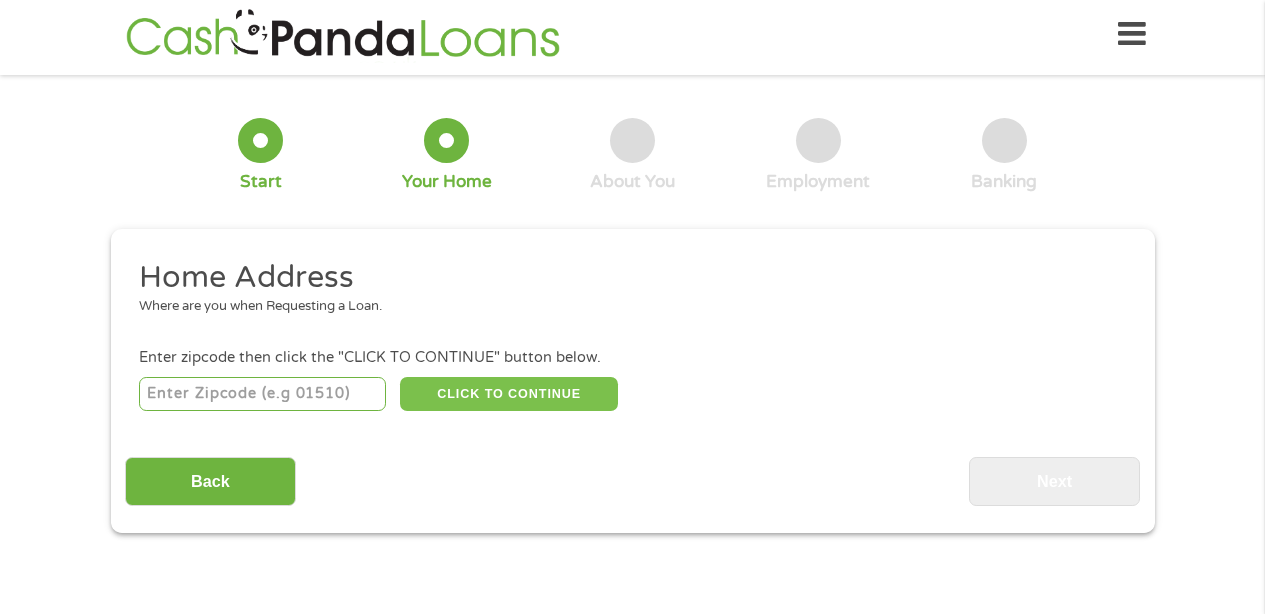 type on "[POSTAL_CODE]" 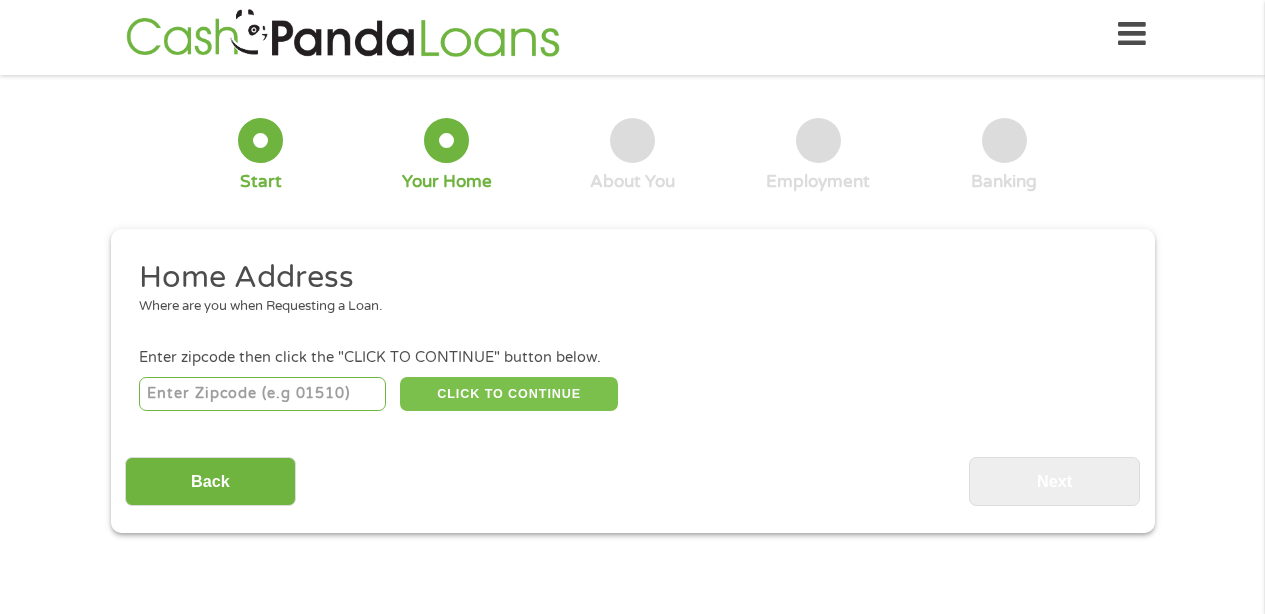 click on "CLICK TO CONTINUE" at bounding box center [509, 394] 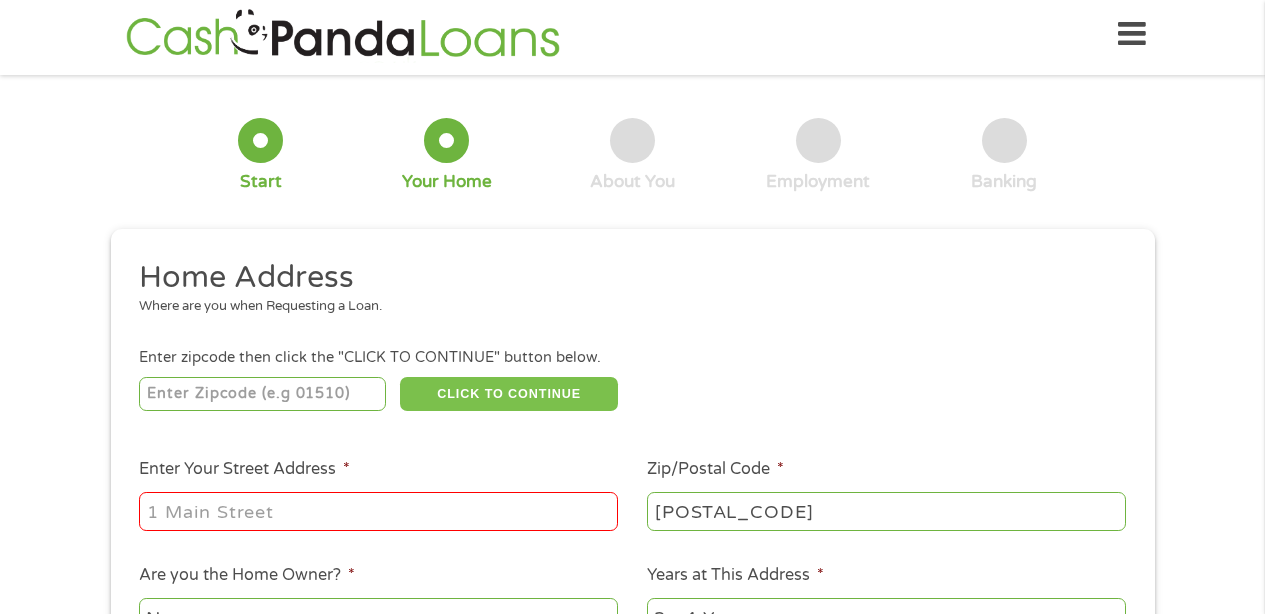scroll, scrollTop: 201, scrollLeft: 0, axis: vertical 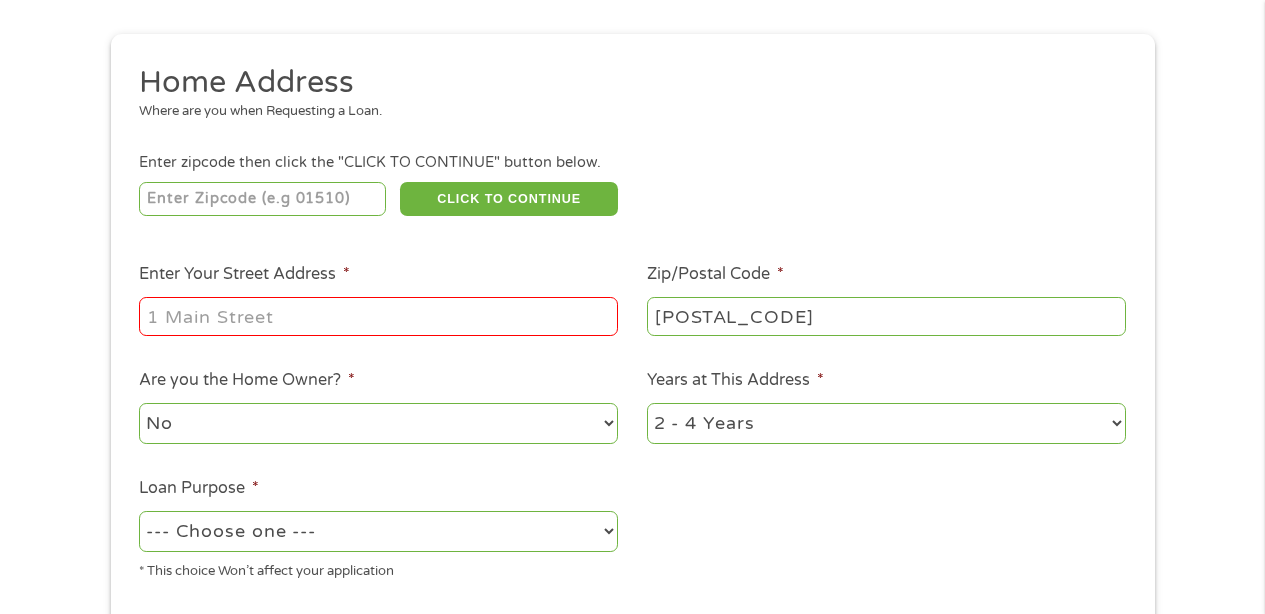 click on "Enter Your [STREET_ADDRESS] *" at bounding box center [378, 316] 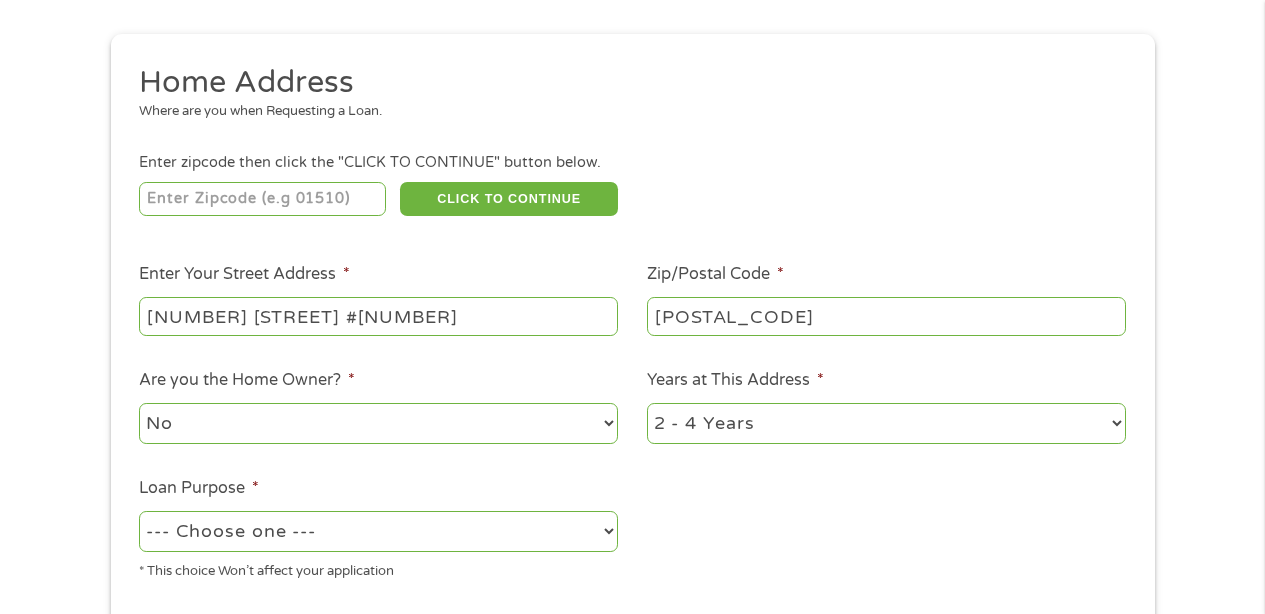 type on "[NUMBER] [STREET] #[NUMBER]" 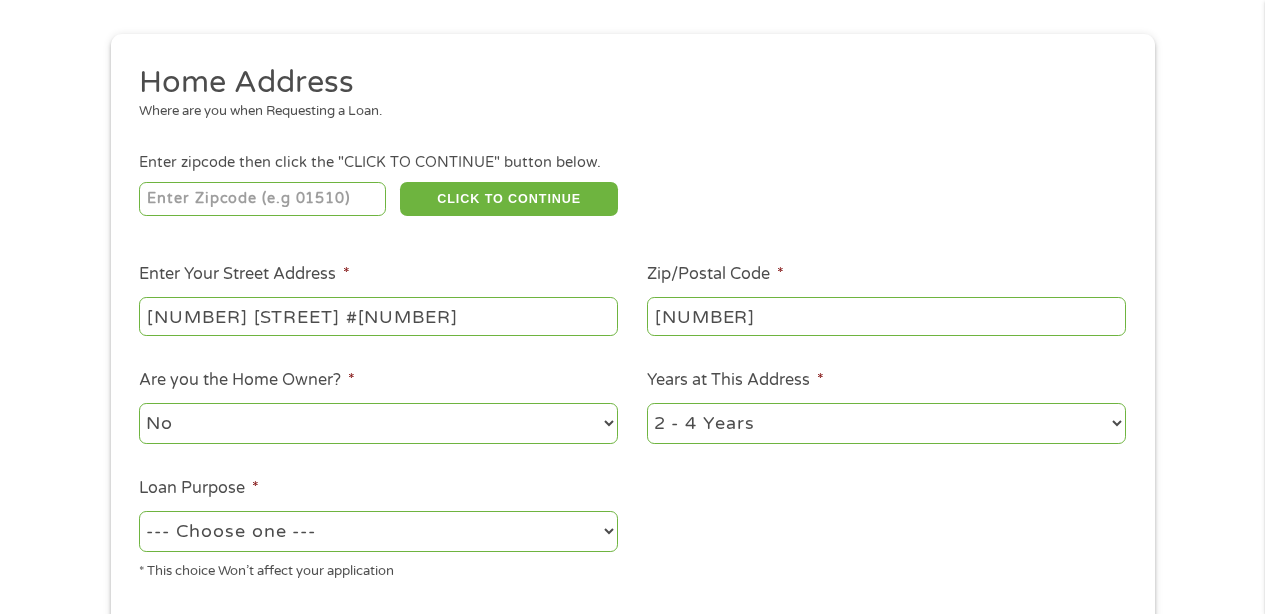 type on "[POSTAL_CODE]" 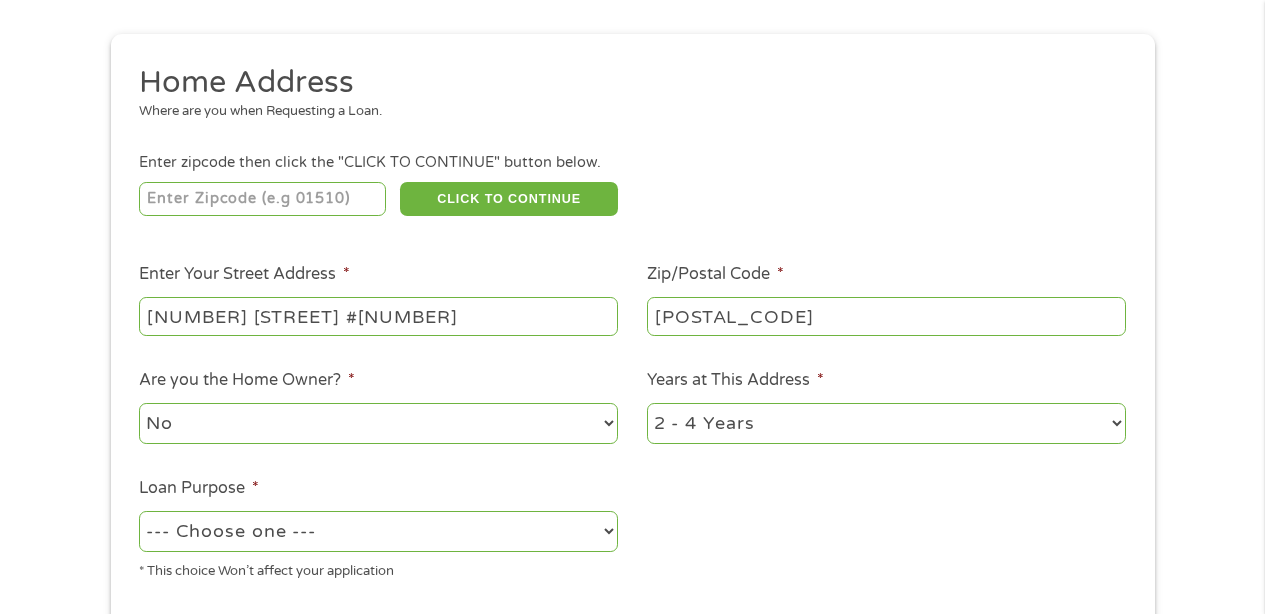 click on "--- Choose one --- Pay Bills Debt Consolidation Home Improvement Major Purchase Car Loan Short Term Cash Medical Expenses Other" at bounding box center [378, 531] 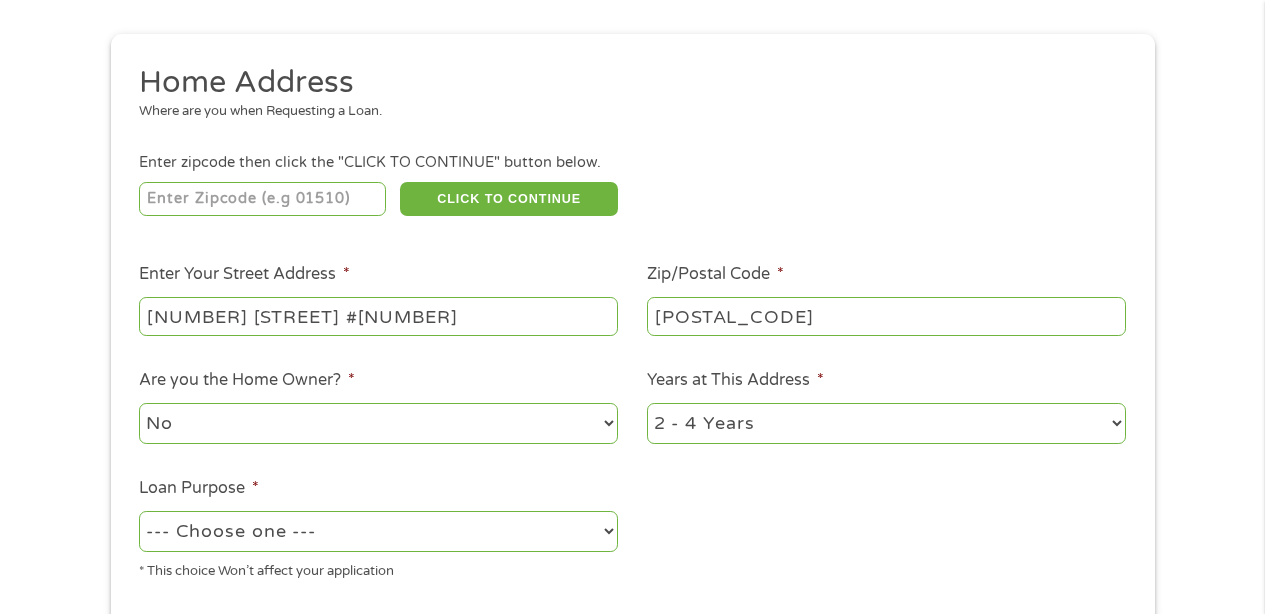 select on "paybills" 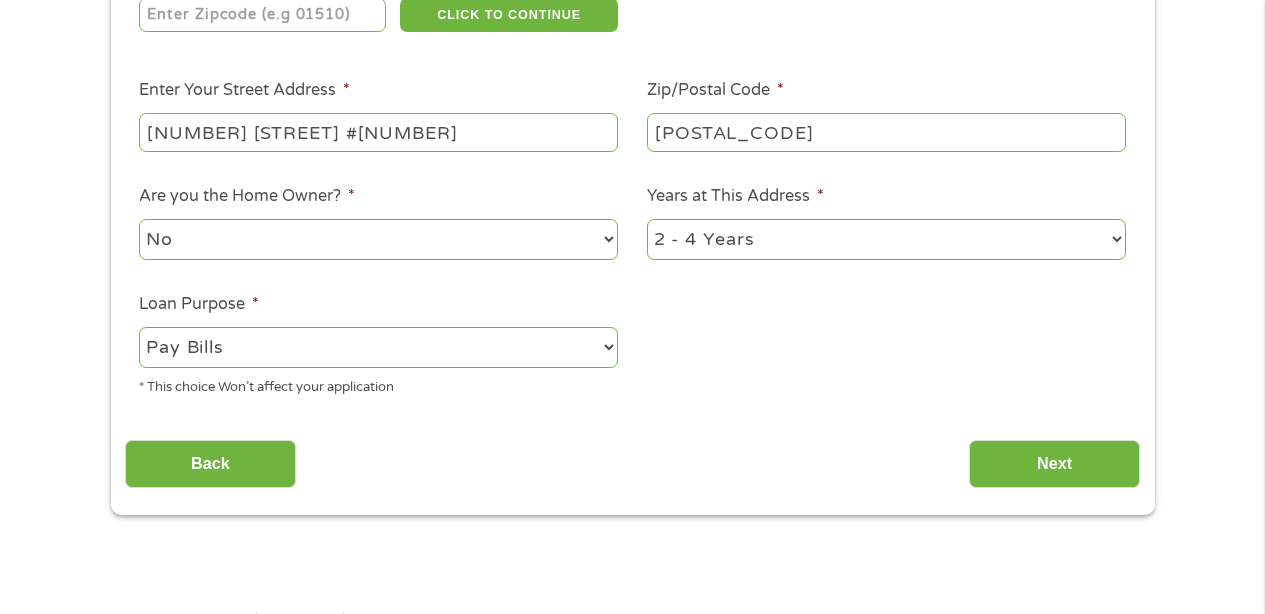 scroll, scrollTop: 394, scrollLeft: 0, axis: vertical 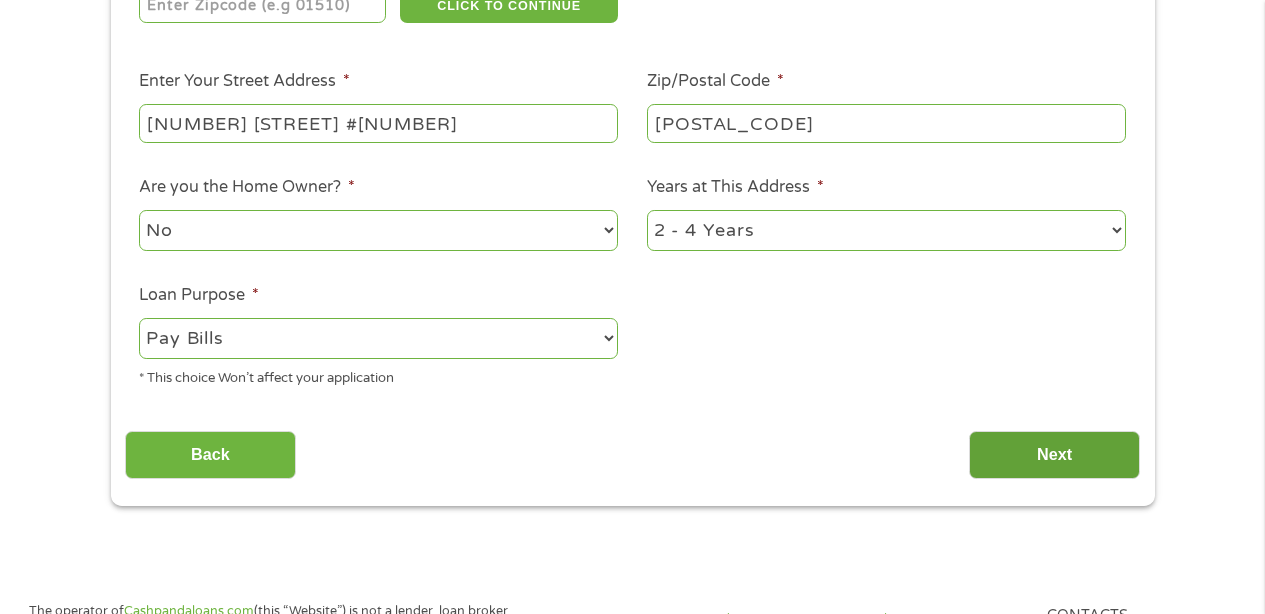 click on "Next" at bounding box center (1054, 455) 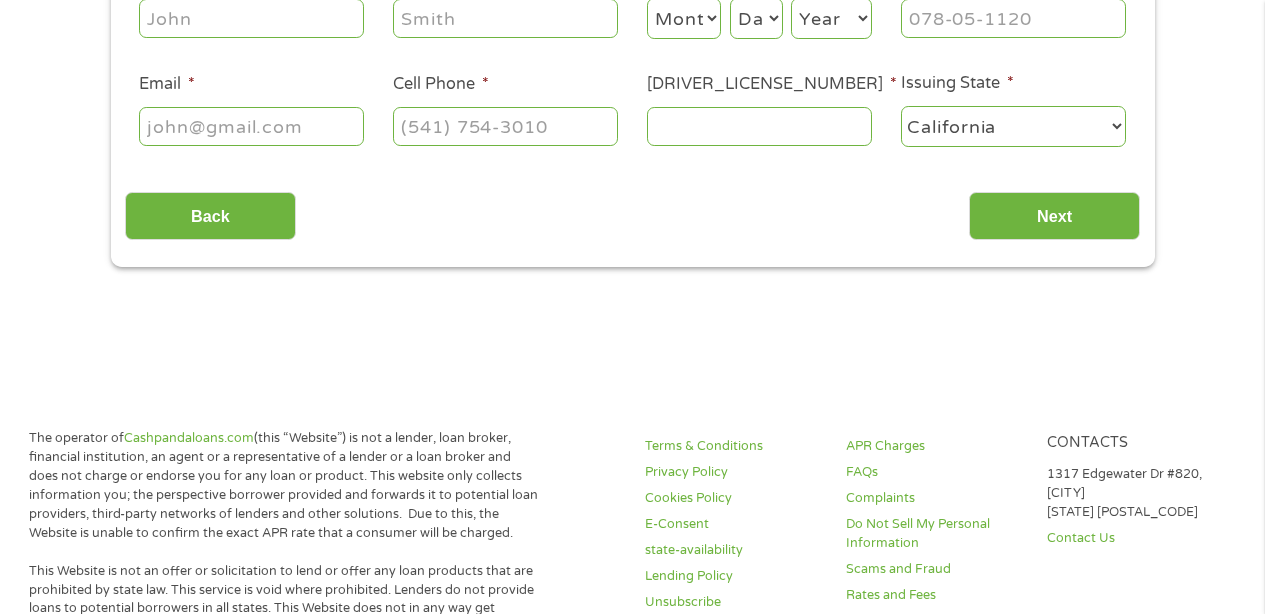 scroll, scrollTop: 309, scrollLeft: 0, axis: vertical 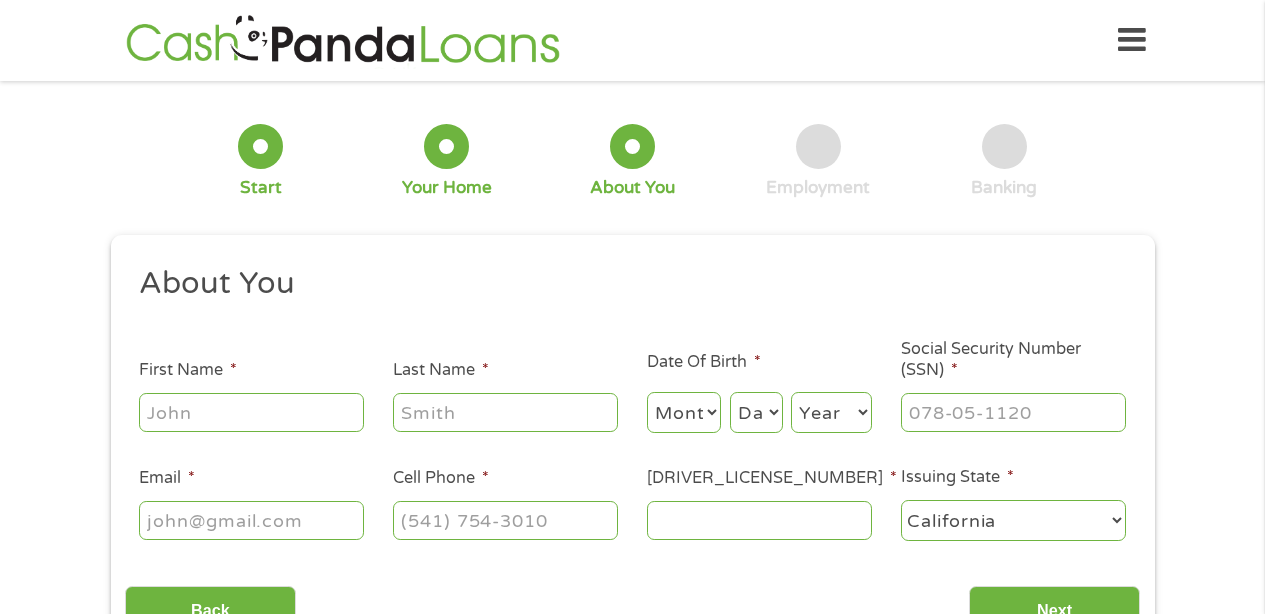 click on "[FIRST_NAME] *" at bounding box center (251, 412) 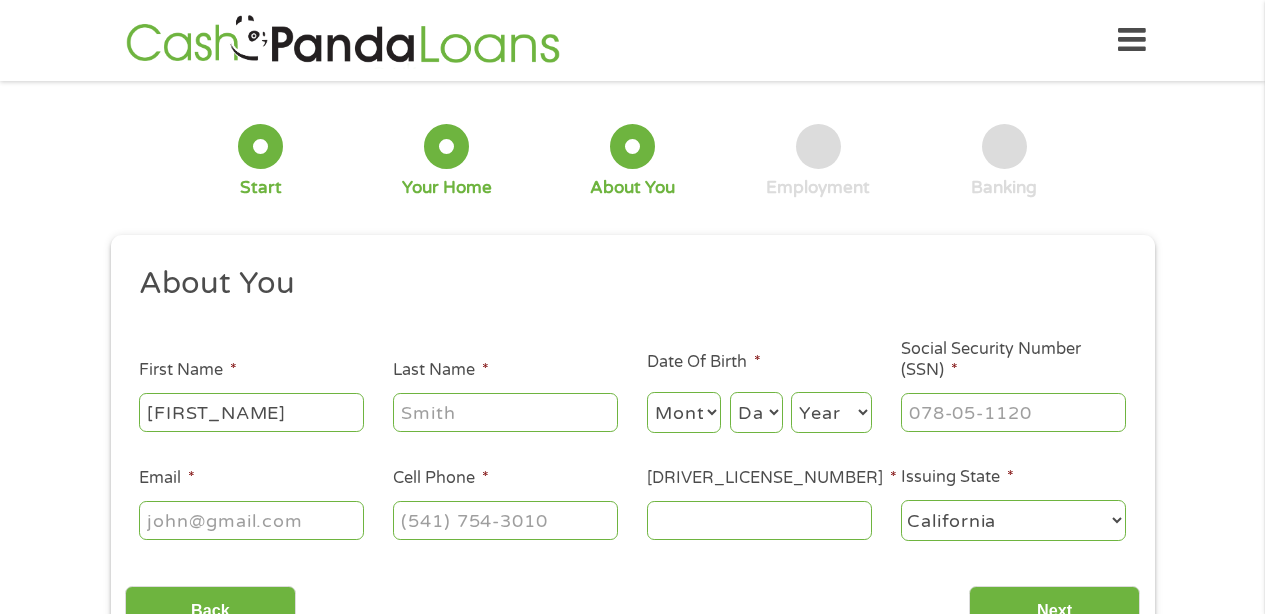 type on "[FIRST_NAME]" 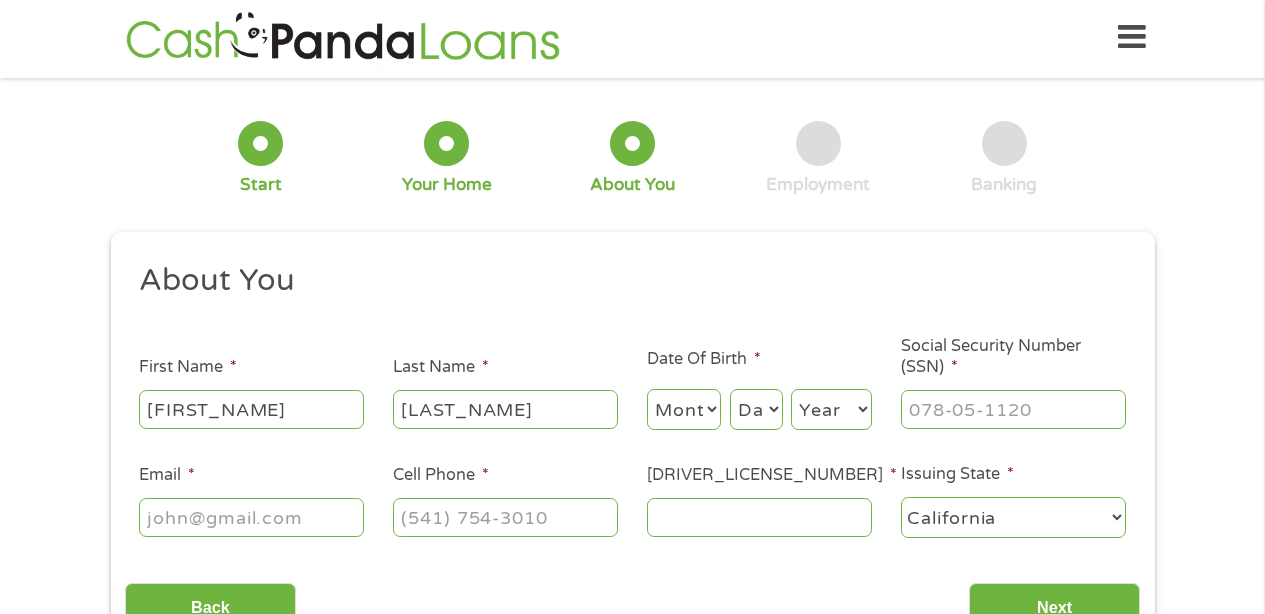 scroll, scrollTop: 4, scrollLeft: 0, axis: vertical 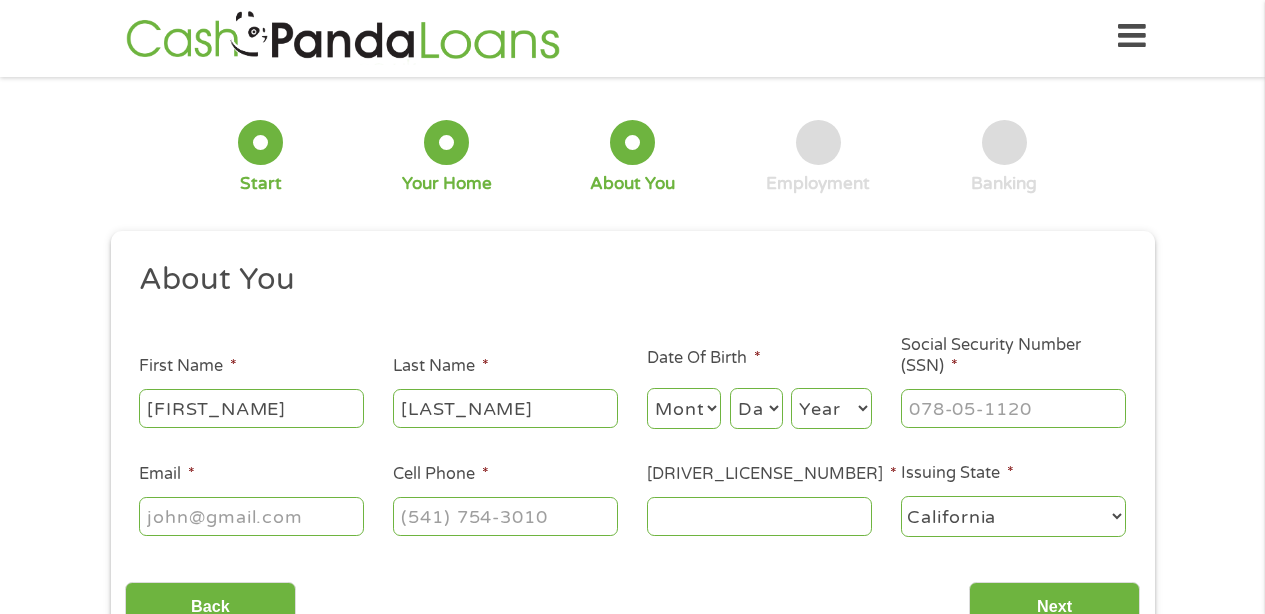 type on "[LAST_NAME]" 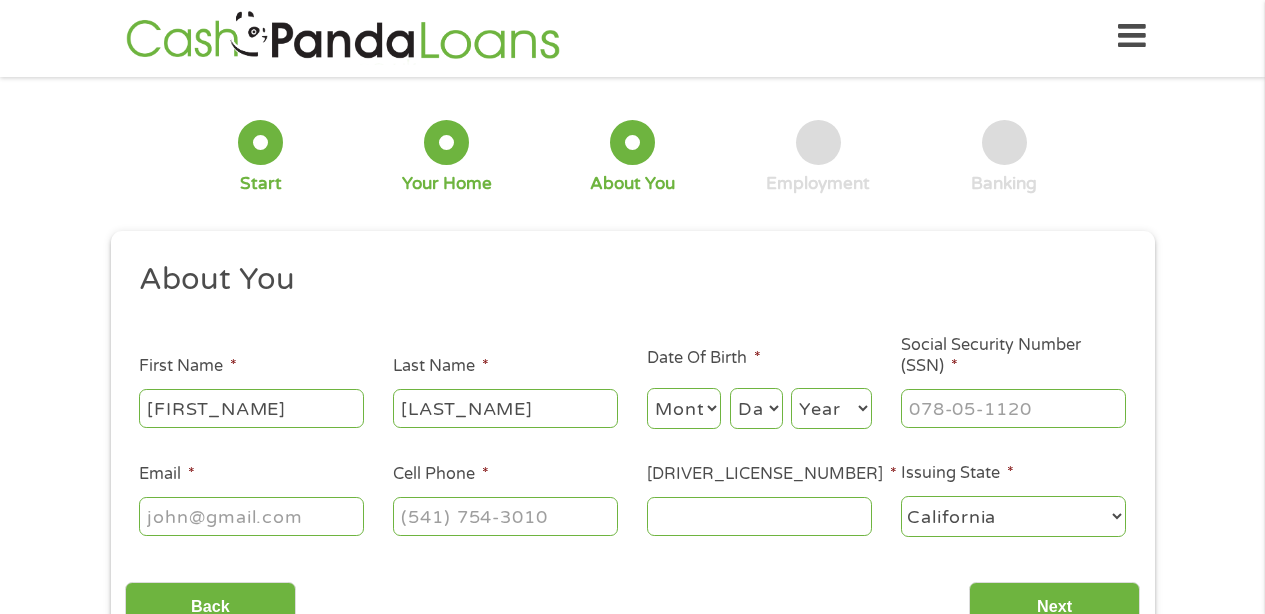 click on "Month 1 2 3 4 5 6 7 8 9 10 11 12" at bounding box center (684, 408) 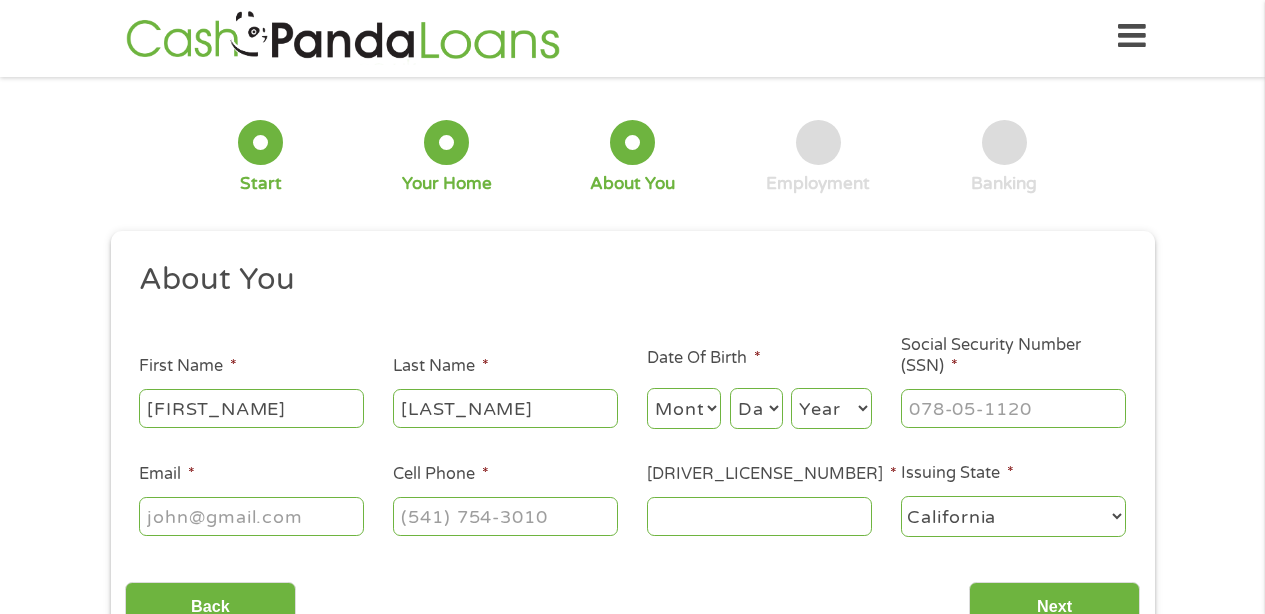 select on "10" 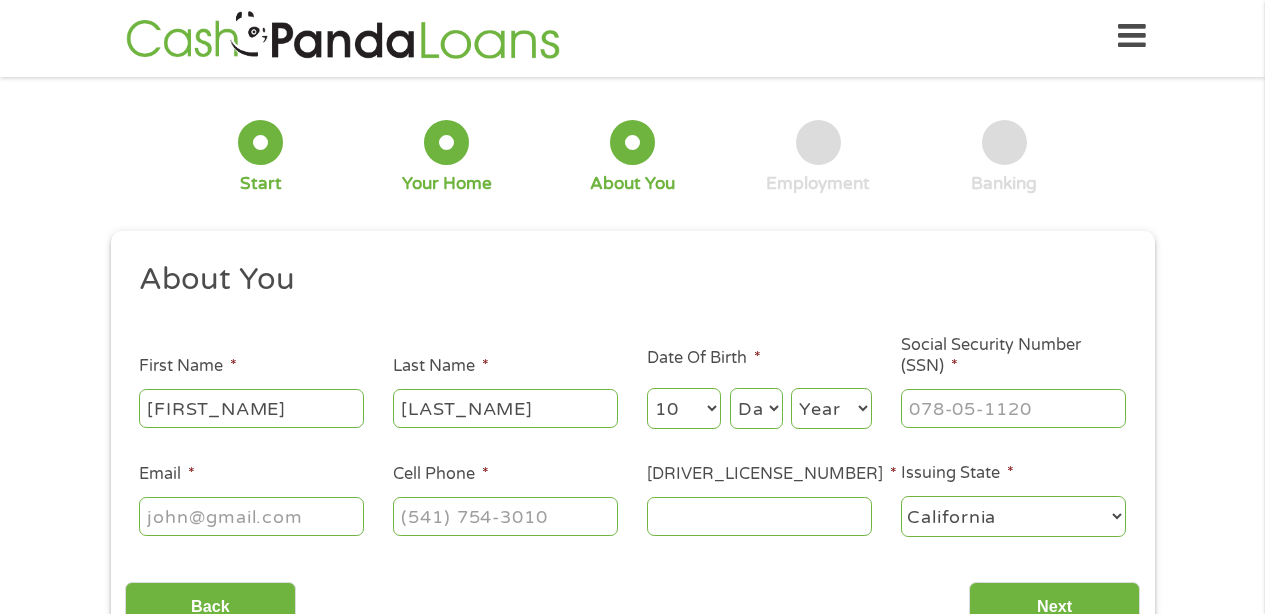 click on "Day 1 2 3 4 5 6 7 8 9 10 11 12 13 14 15 16 17 18 19 20 21 22 23 24 25 26 27 28 29 30 31" at bounding box center (756, 408) 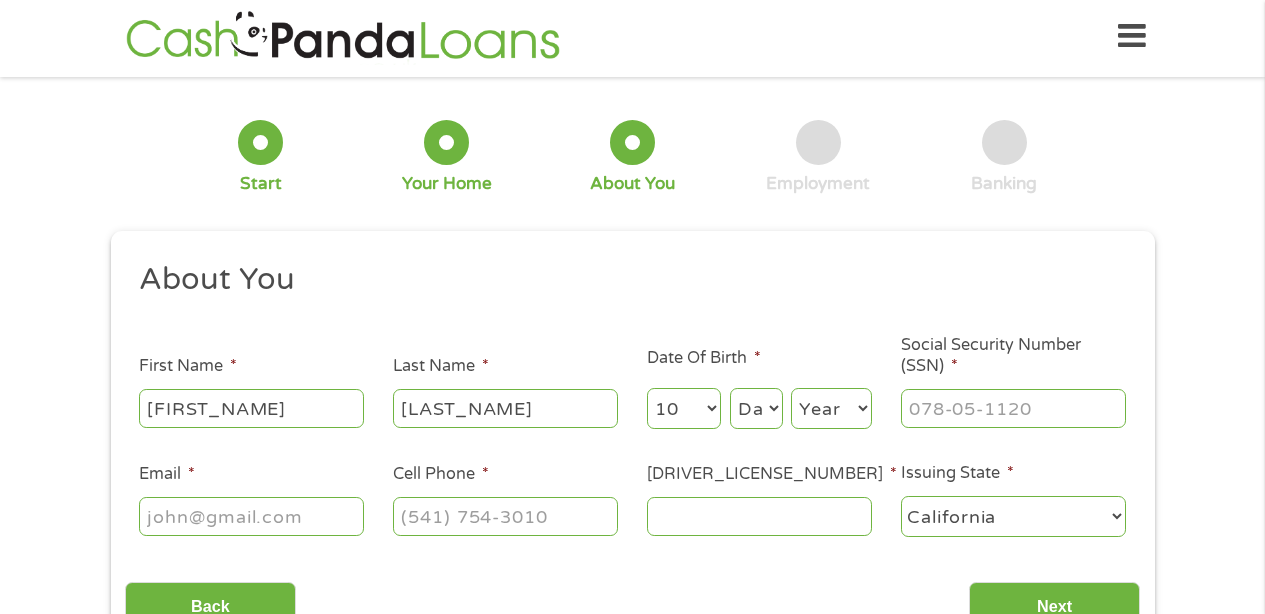 select on "22" 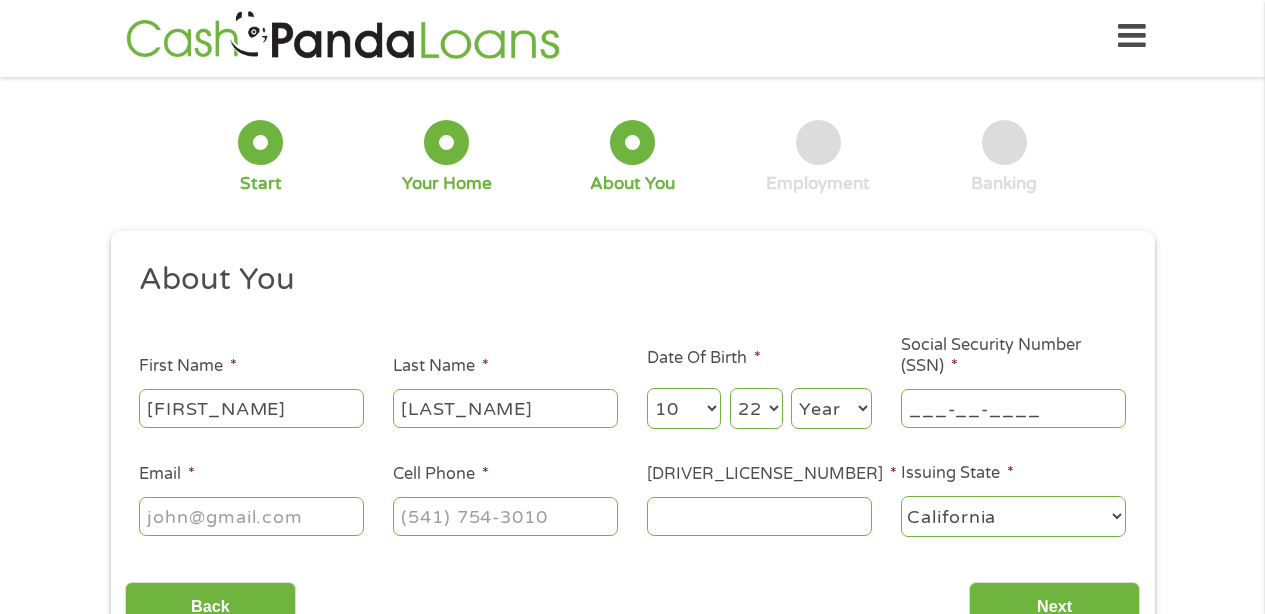 click on "___-__-____" at bounding box center (1013, 408) 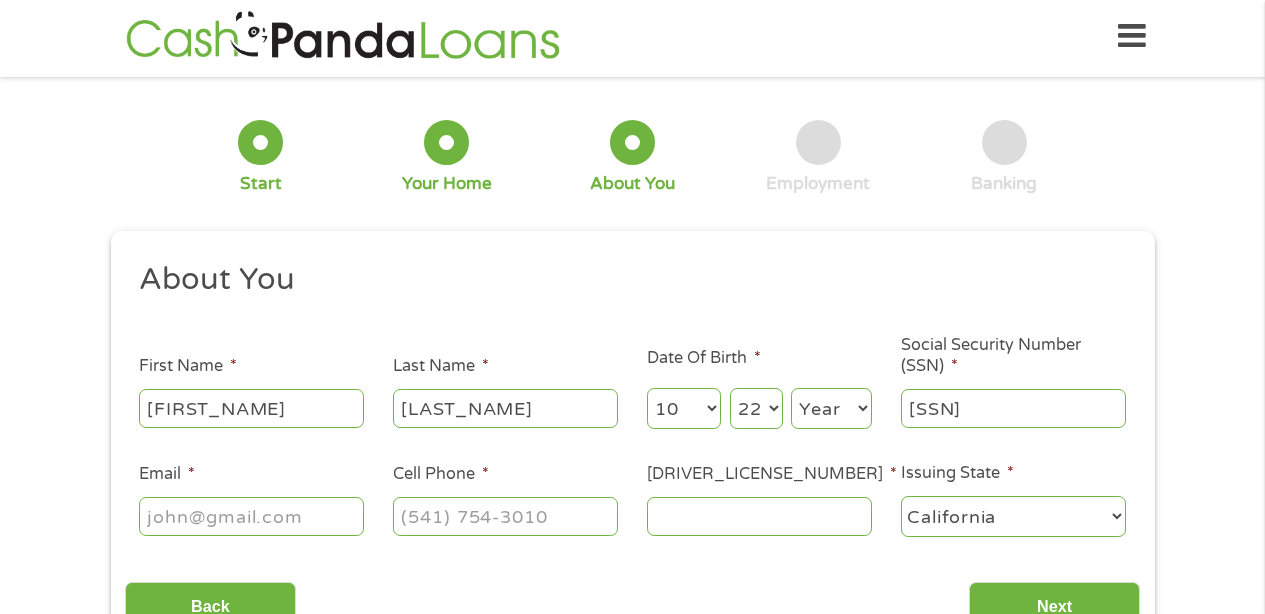 type on "[SSN]" 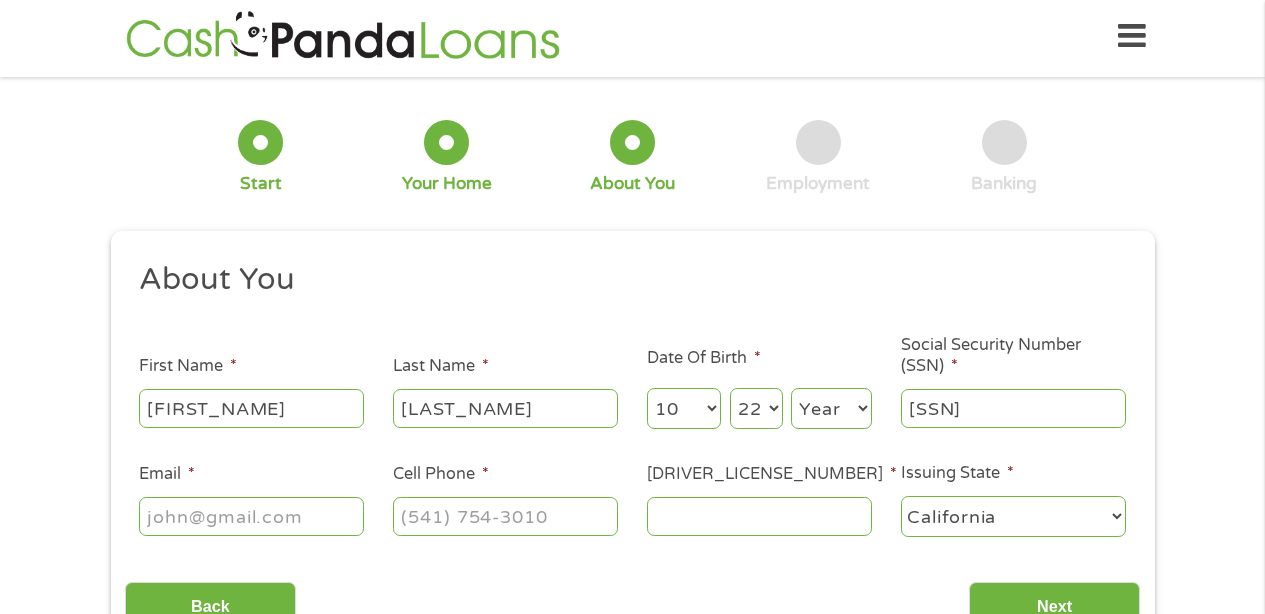 click on "Email *" at bounding box center [251, 516] 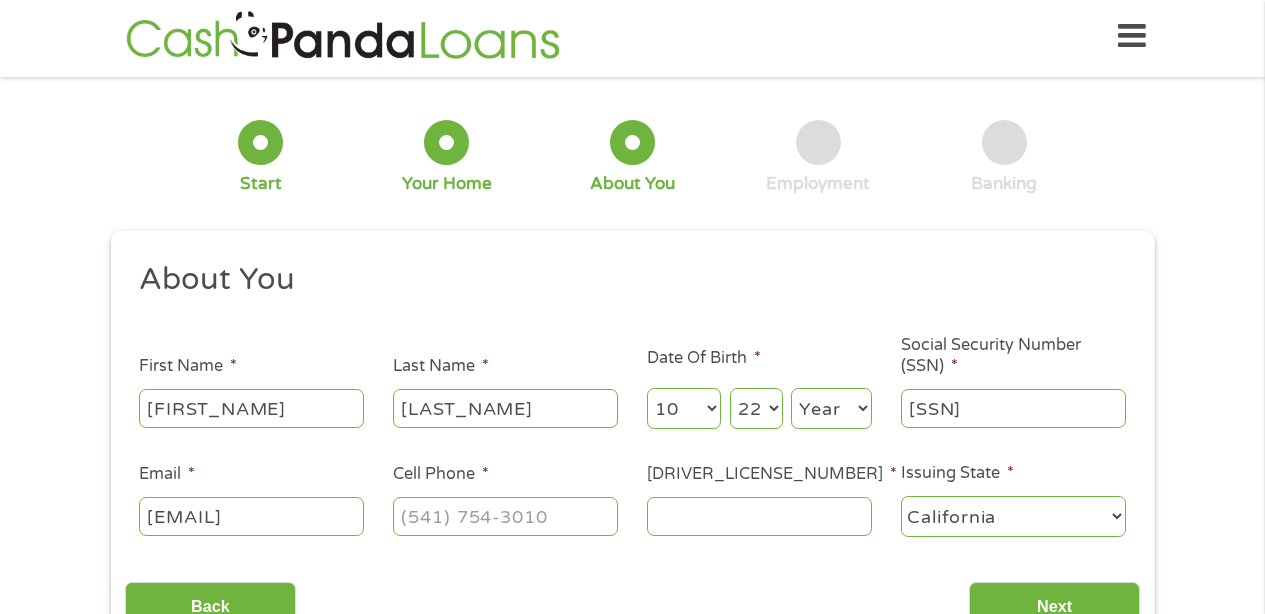 scroll, scrollTop: 0, scrollLeft: 73, axis: horizontal 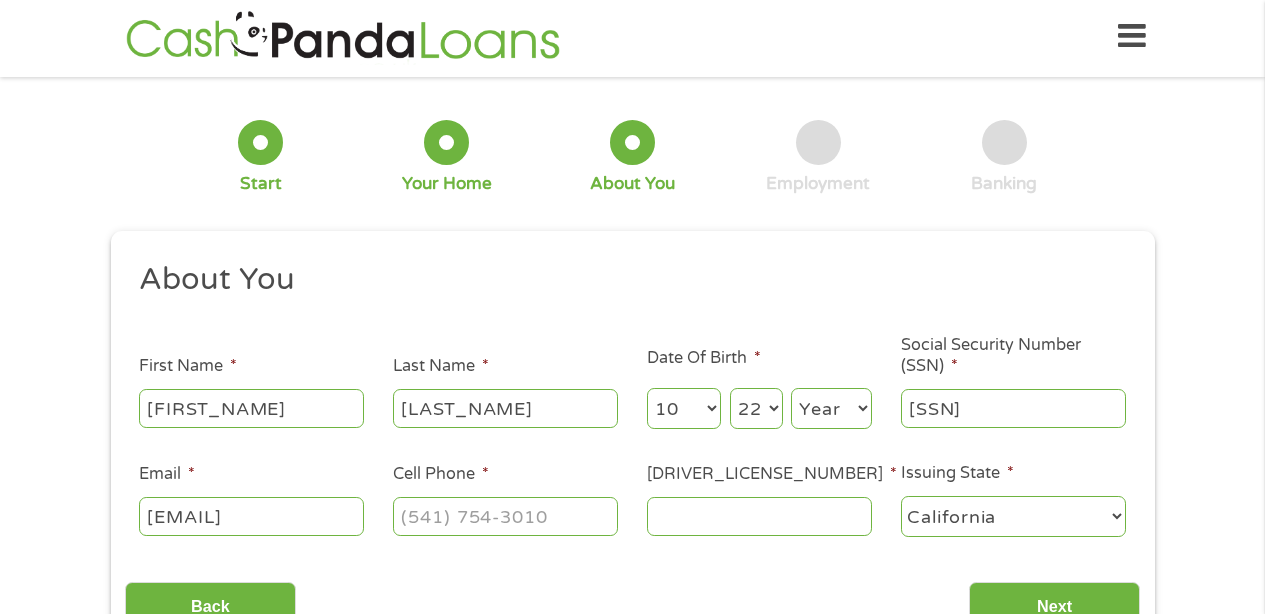 type on "[EMAIL]" 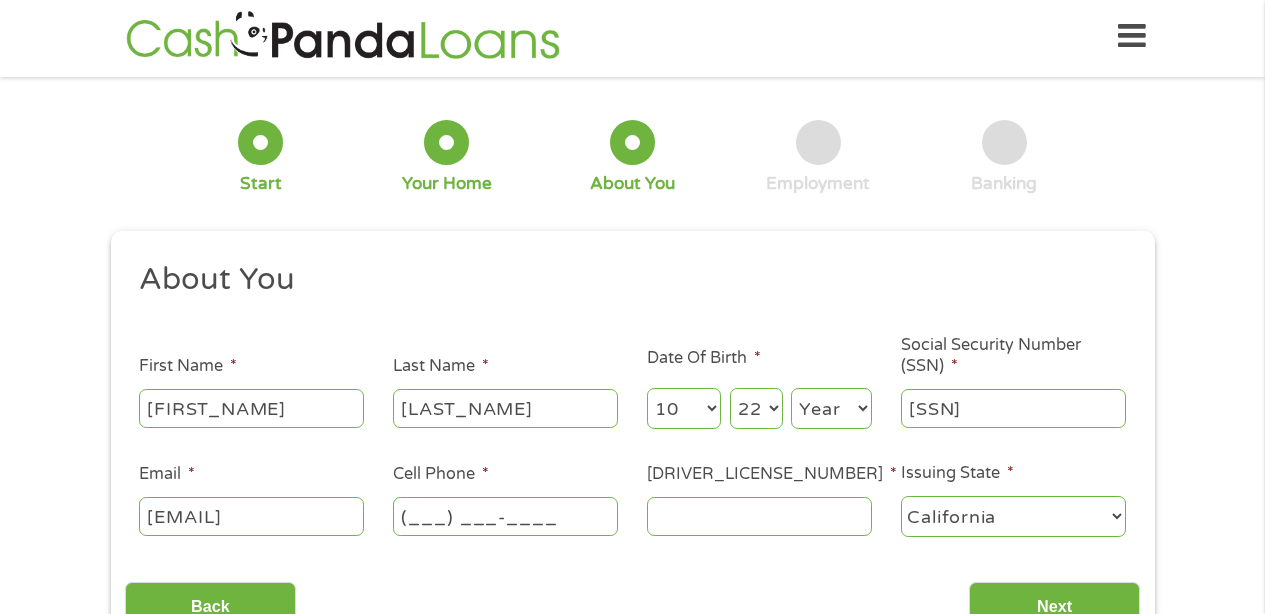 scroll, scrollTop: 0, scrollLeft: 0, axis: both 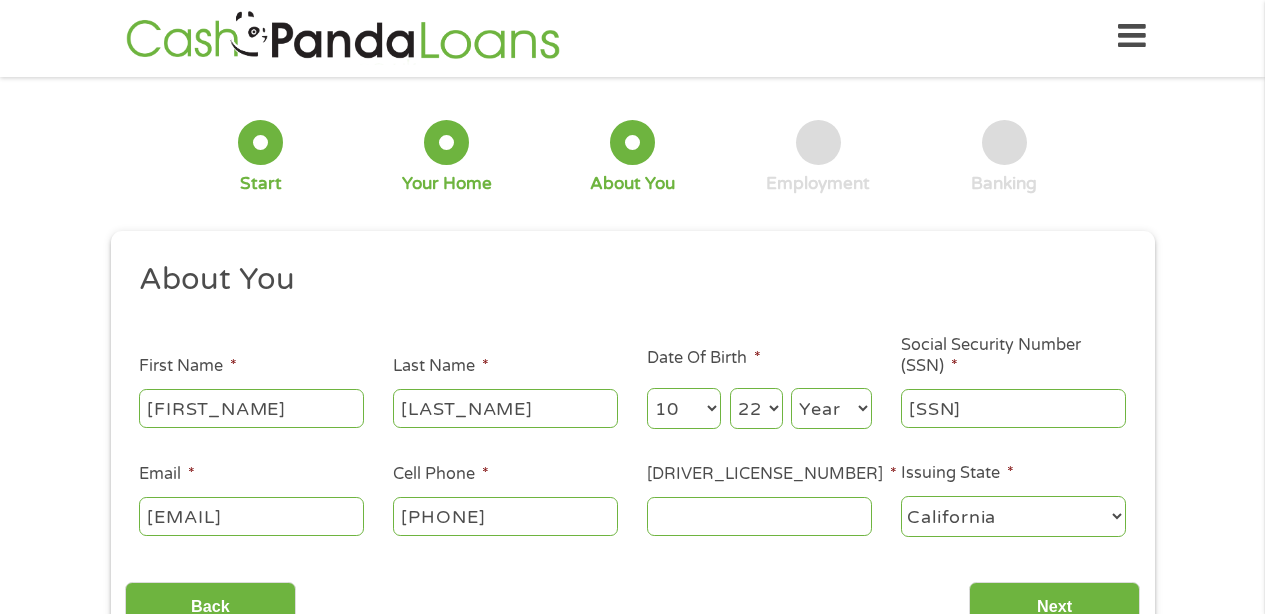 type on "[PHONE]" 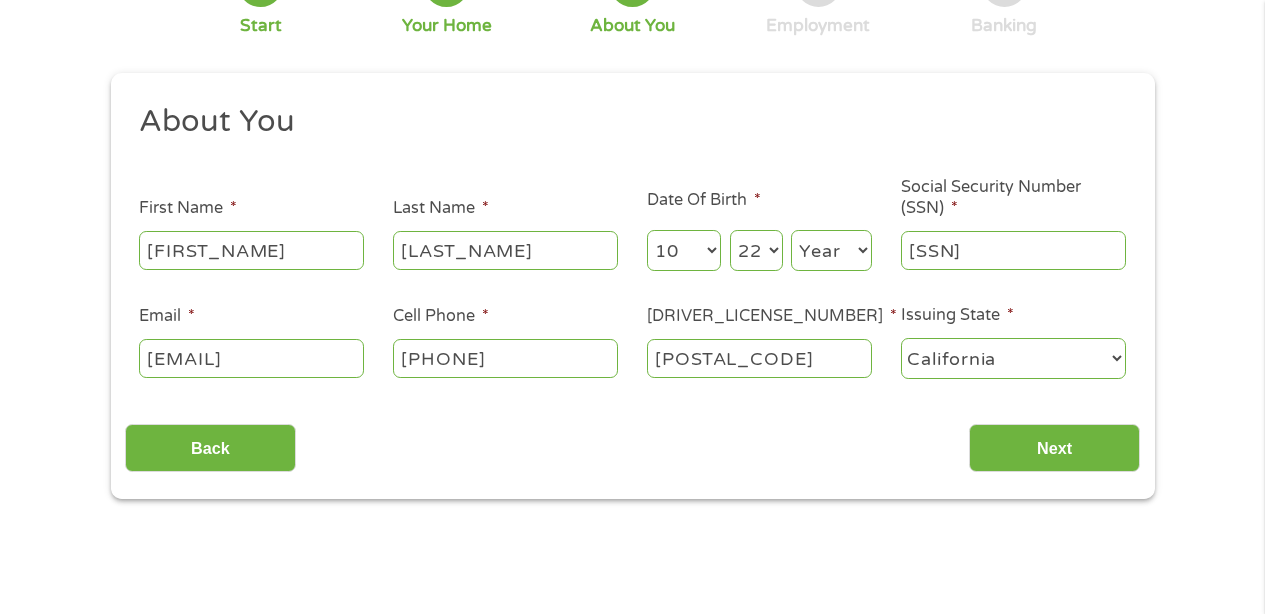 scroll, scrollTop: 211, scrollLeft: 0, axis: vertical 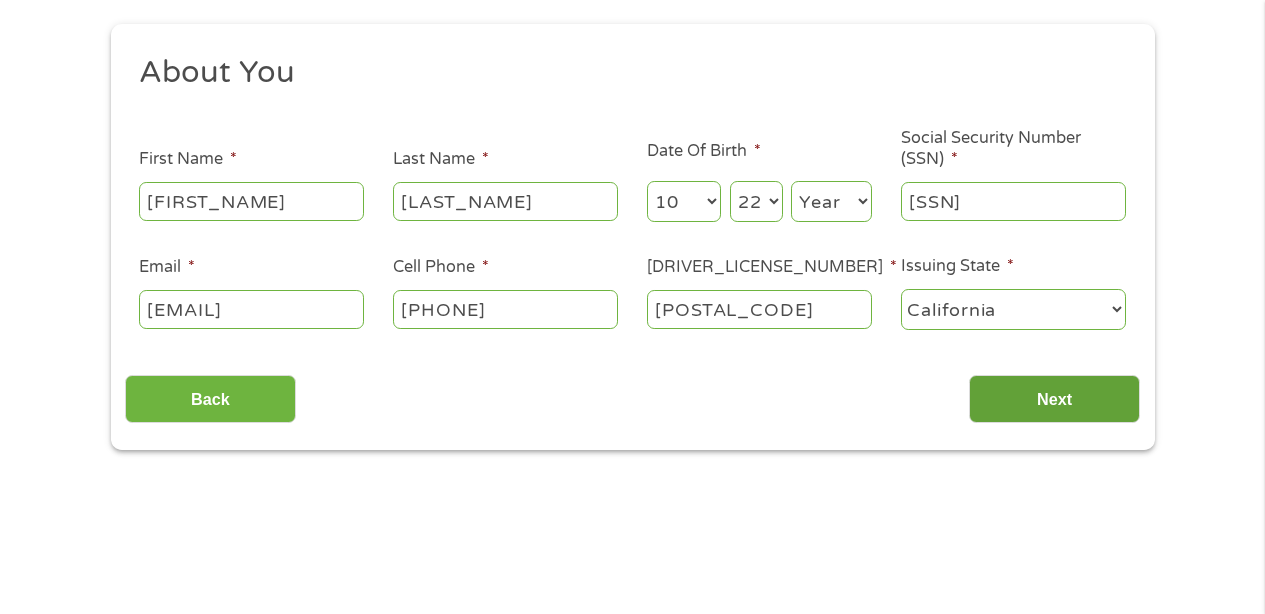type on "[POSTAL_CODE]" 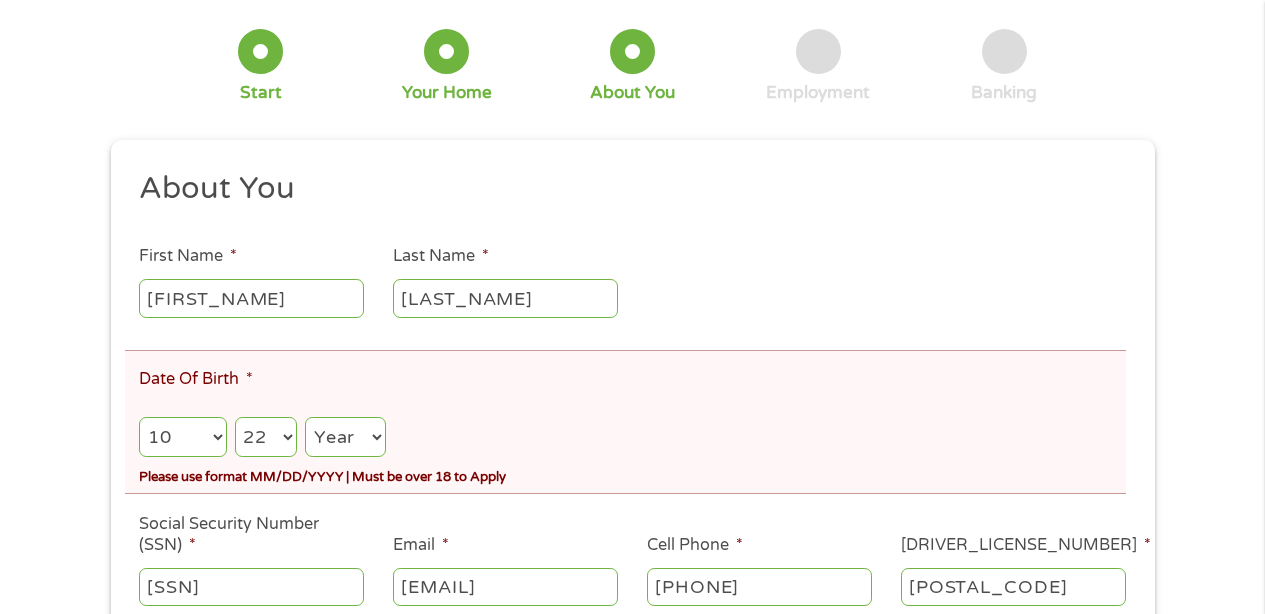 scroll, scrollTop: 0, scrollLeft: 0, axis: both 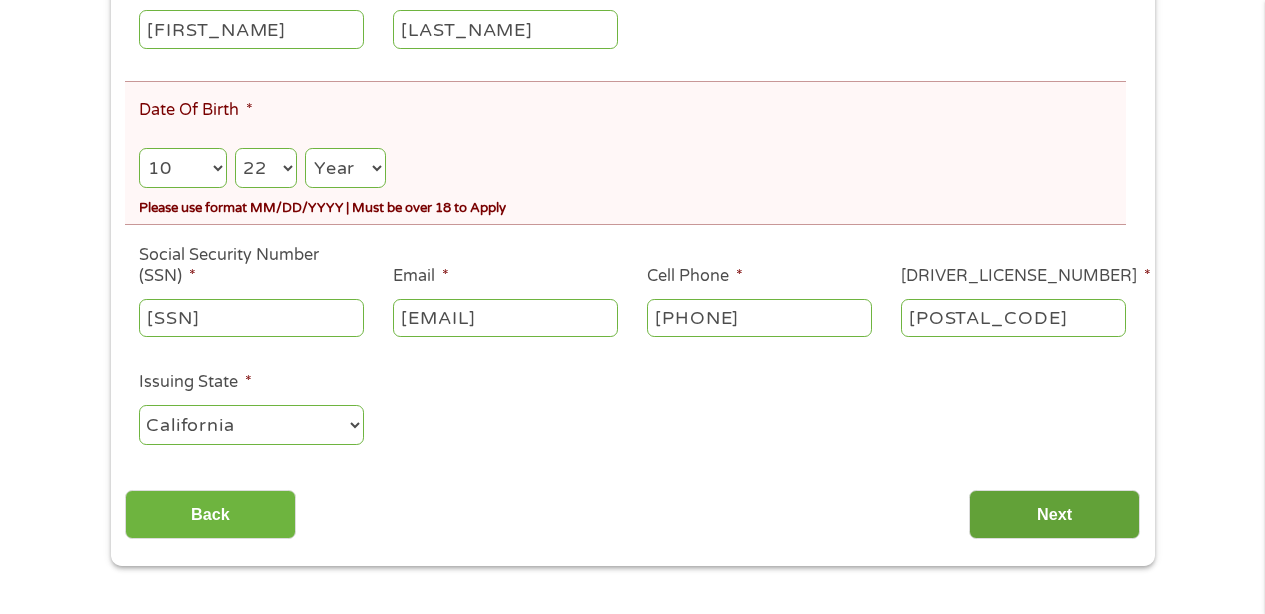 click on "Next" at bounding box center [1054, 514] 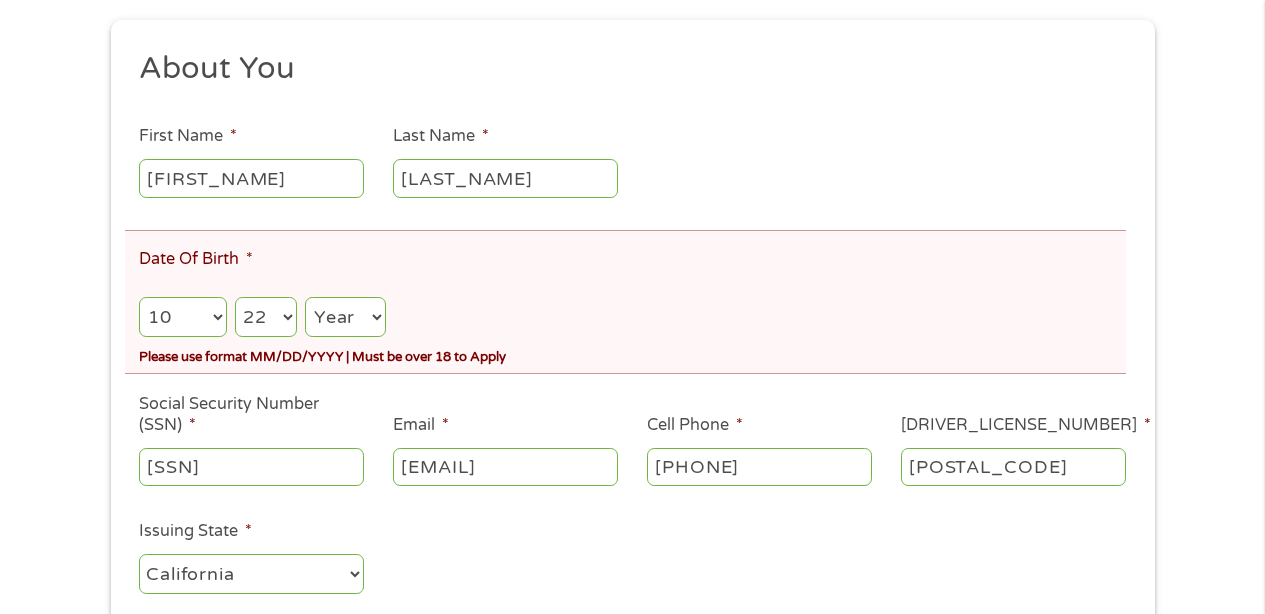 scroll, scrollTop: 0, scrollLeft: 0, axis: both 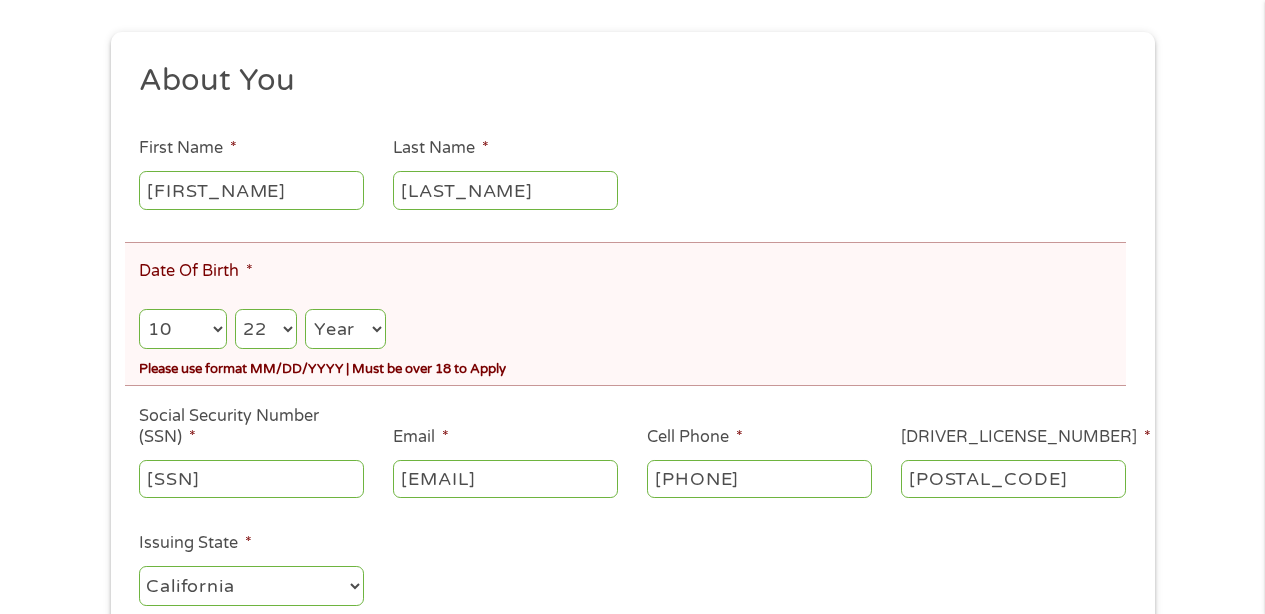 click on "About You This field is hidden when viewing the form Title * --- Choose one --- [TITLE] [TITLE] [TITLE] [TITLE] [FIRST_NAME] * [LAST_NAME] * [DATE_OF_BIRTH] * Month Month 1 2 3 4 5 6 7 8 9 10 11 12 Day Day 1 2 3 4 5 6 7 8 9 10 11 12 13 14 15 16 17 18 19 20 21 22 23 24 25 26 27 28 29 30 31 Year Year 2007 2006 2005 2004 2003 2002 2001 2000 1999 1998 1997 1996 1995 1994 1993 1992 1991 1990 1989 1988 1987 1986 1985 1984 1983 1982 1981 1980 1979 1978 1977 1976 1975 1974 1973 1972 1971 1970 1969 1968 1967 1966 1965 1964 1963 1962 1961 1960 1959 1958 1957 1956 1955 1954 1953 1952 1951 1950 1949 1948 1947 1946 1945 1944 1943 1942 1941 1940 1939 1938 1937 1936 1935 1934 1933 1932 1931 1930 1929 1928 1927 1926 1925 1924 1923 1922 1921 1920 Please use format [MM]/[DD]/[YYYY] | Must be over 18 to Apply [SSN] * [EMAIL] *
[EMAIL]
[PHONE] * [DRIVER_LICENSE_NUMBER] * * Idaho" at bounding box center [632, 380] 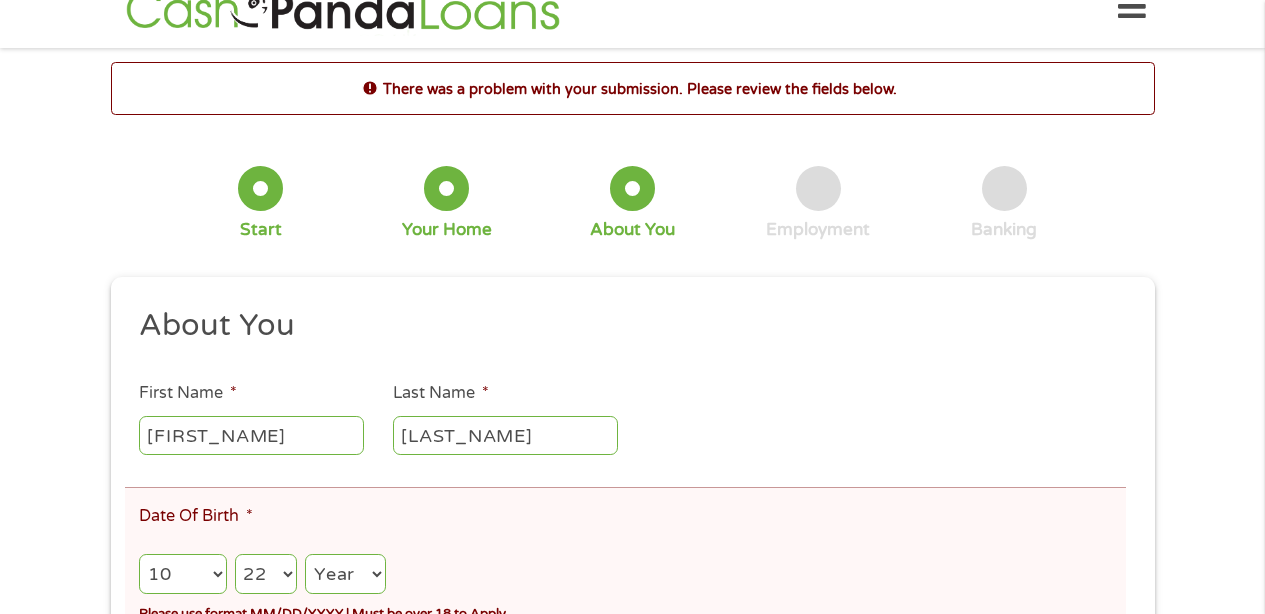 scroll, scrollTop: 181, scrollLeft: 0, axis: vertical 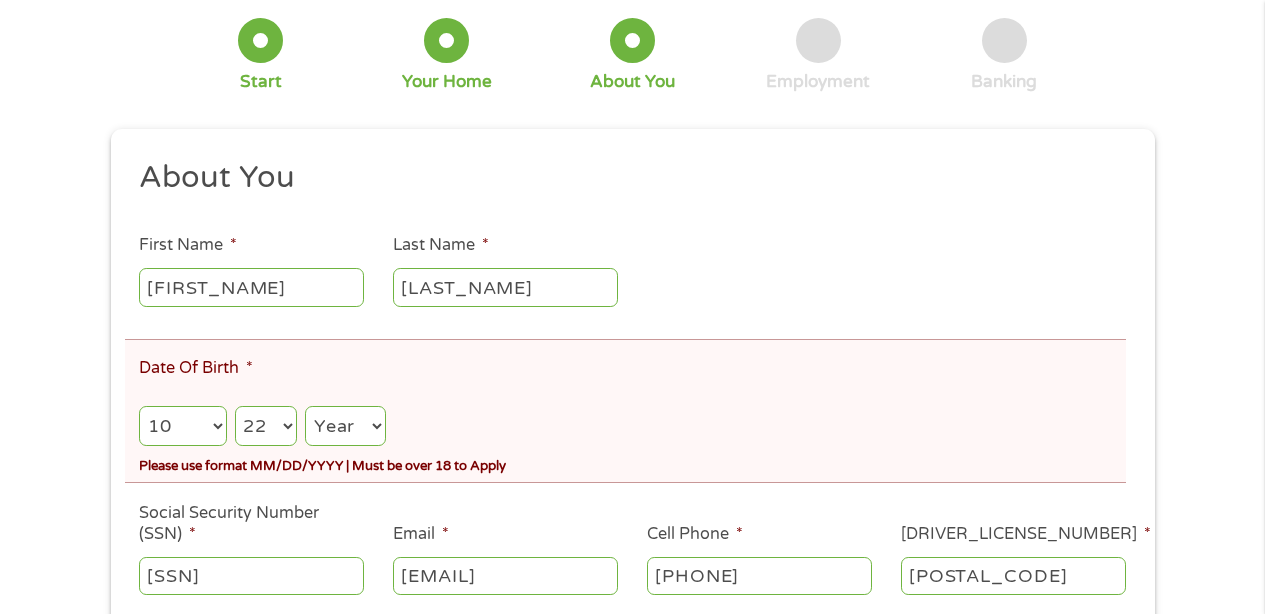 click on "Year 2007 2006 2005 2004 2003 2002 2001 2000 1999 1998 1997 1996 1995 1994 1993 1992 1991 1990 1989 1988 1987 1986 1985 1984 1983 1982 1981 1980 1979 1978 1977 1976 1975 1974 1973 1972 1971 1970 1969 1968 1967 1966 1965 1964 1963 1962 1961 1960 1959 1958 1957 1956 1955 1954 1953 1952 1951 1950 1949 1948 1947 1946 1945 1944 1943 1942 1941 1940 1939 1938 1937 1936 1935 1934 1933 1932 1931 1930 1929 1928 1927 1926 1925 1924 1923 1922 1921 1920" at bounding box center (345, 426) 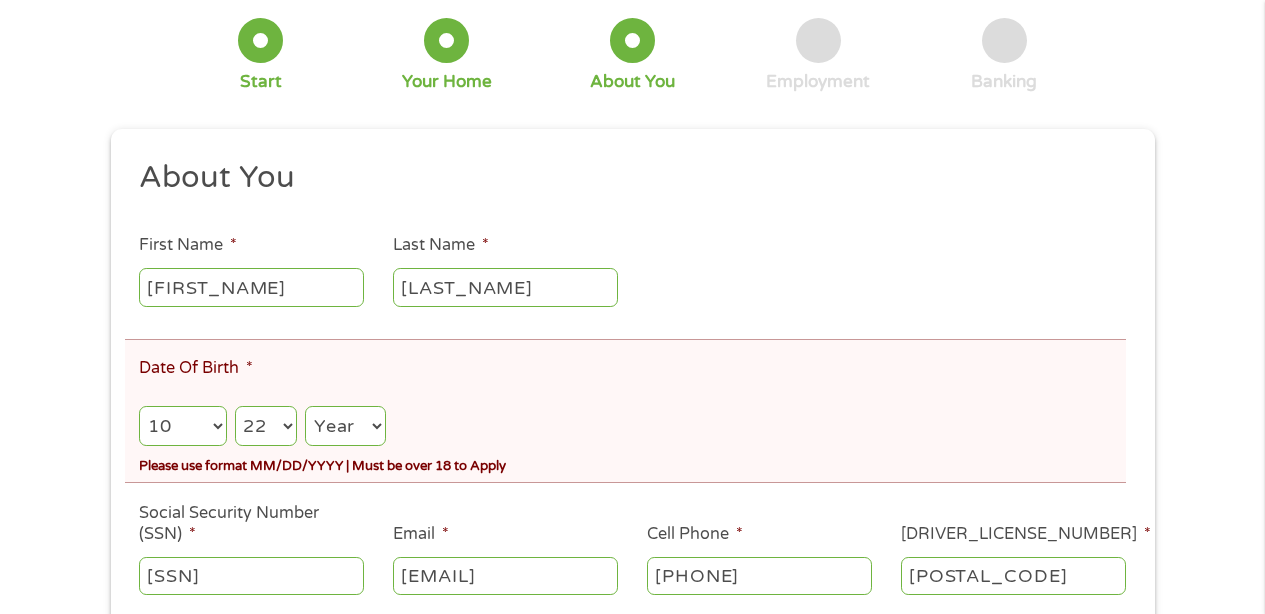 select on "1955" 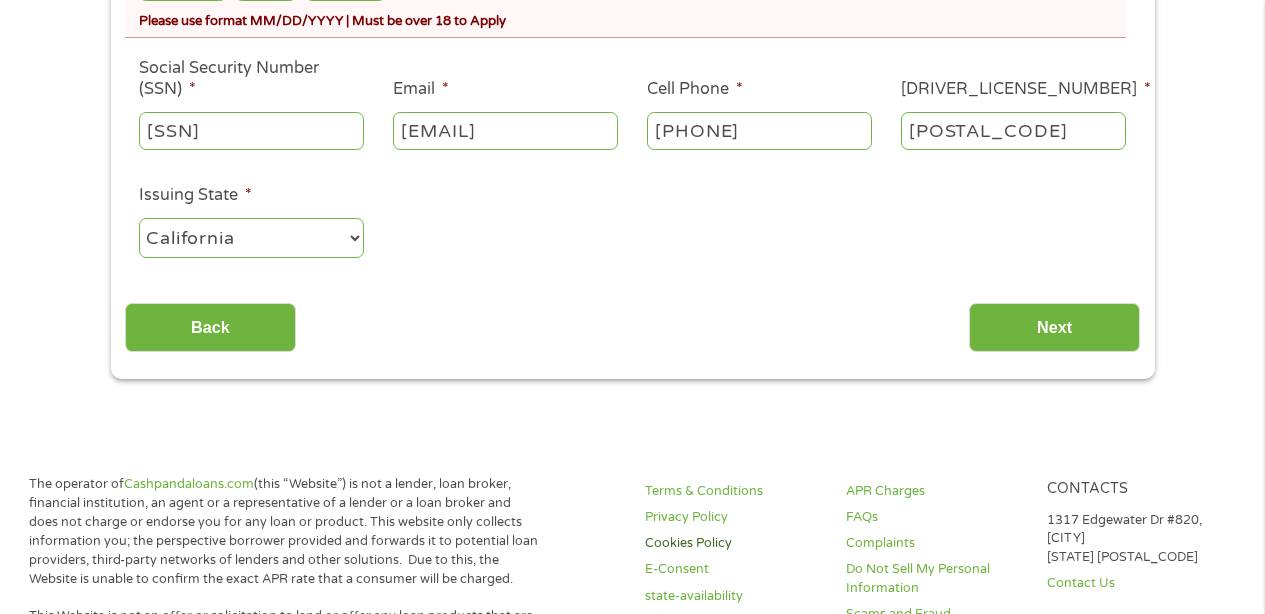 scroll, scrollTop: 838, scrollLeft: 0, axis: vertical 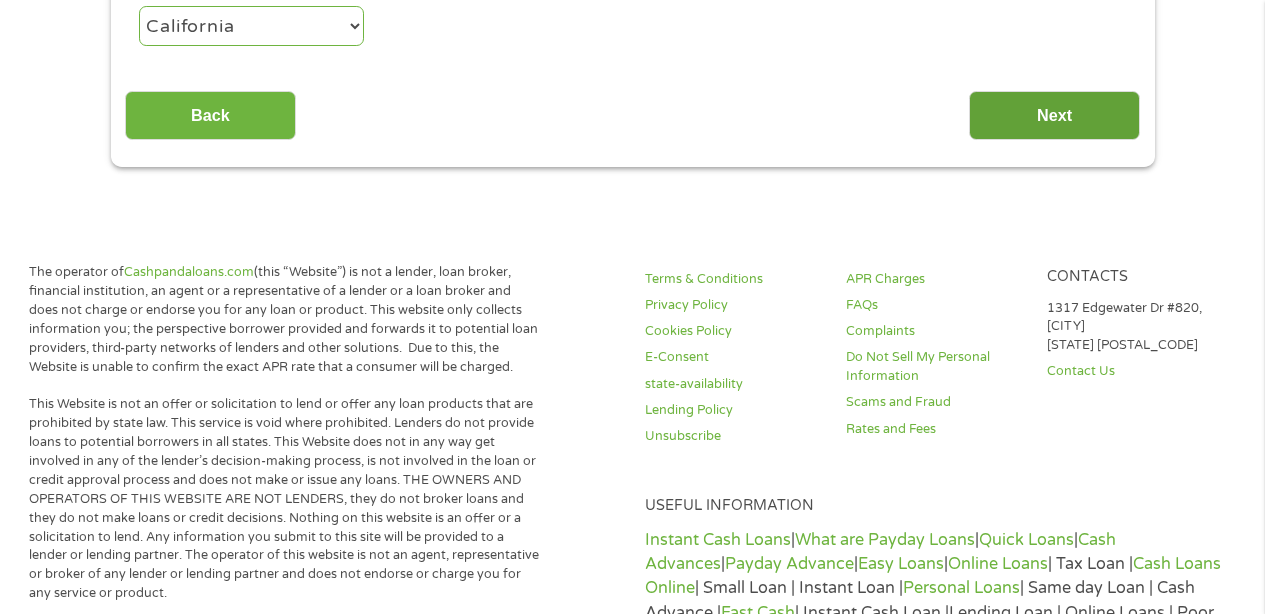 click on "Next" at bounding box center (1054, 115) 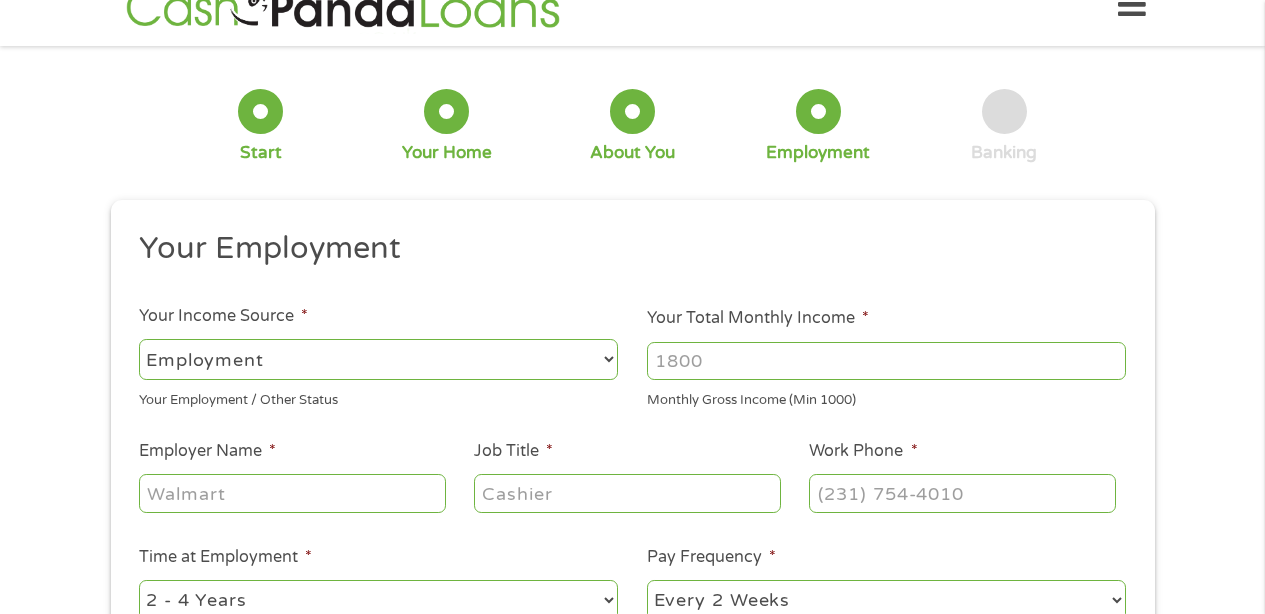 scroll, scrollTop: 0, scrollLeft: 0, axis: both 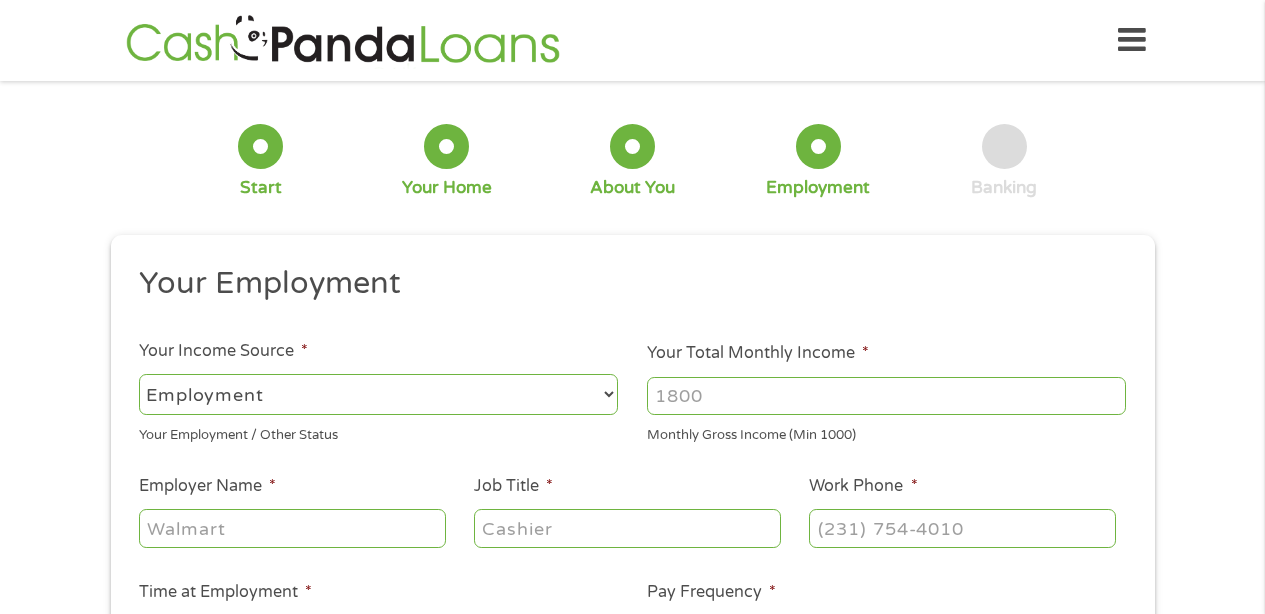 click on "--- Choose one --- Employment Self Employed Benefits" at bounding box center (378, 394) 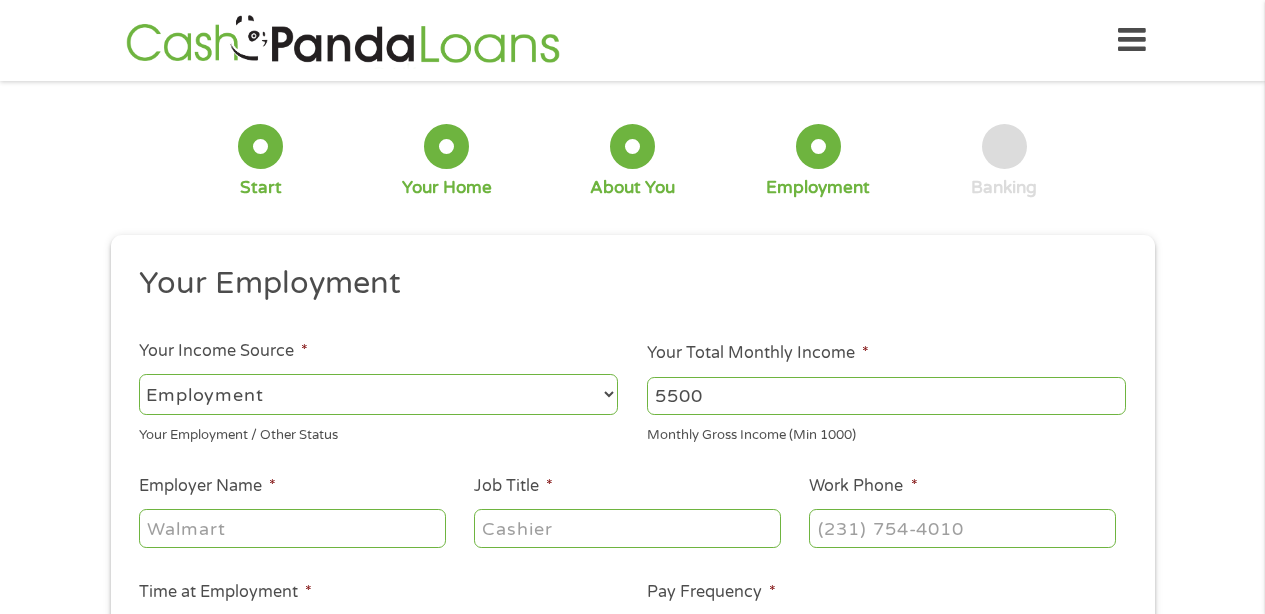 type on "5500" 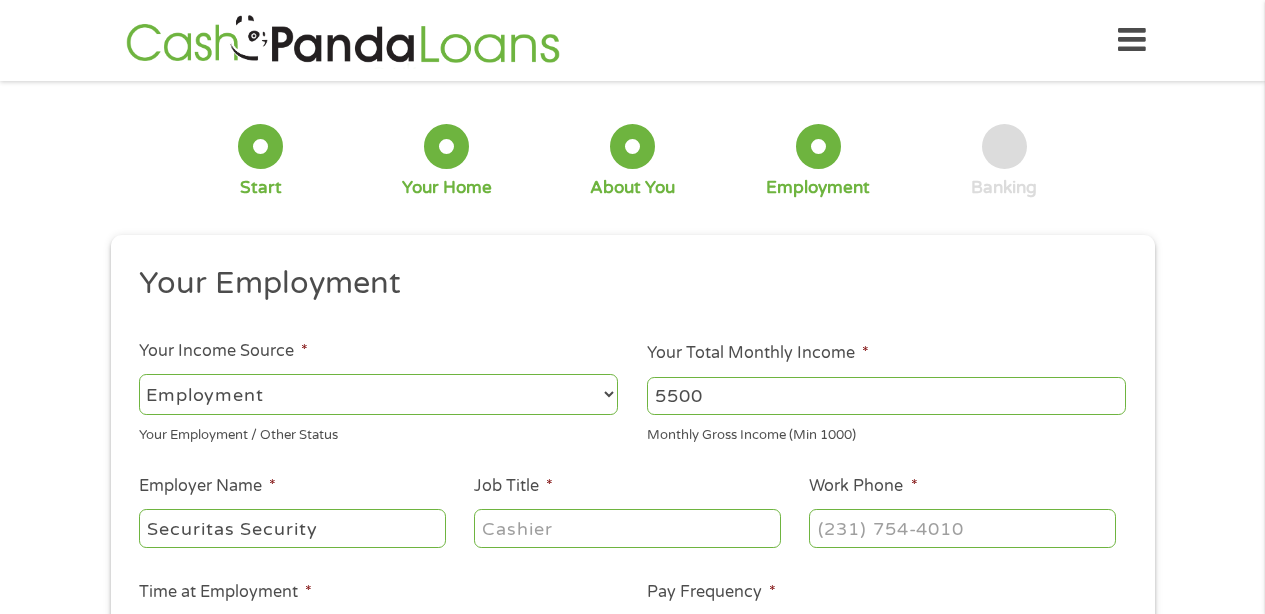 type on "Securitas Security" 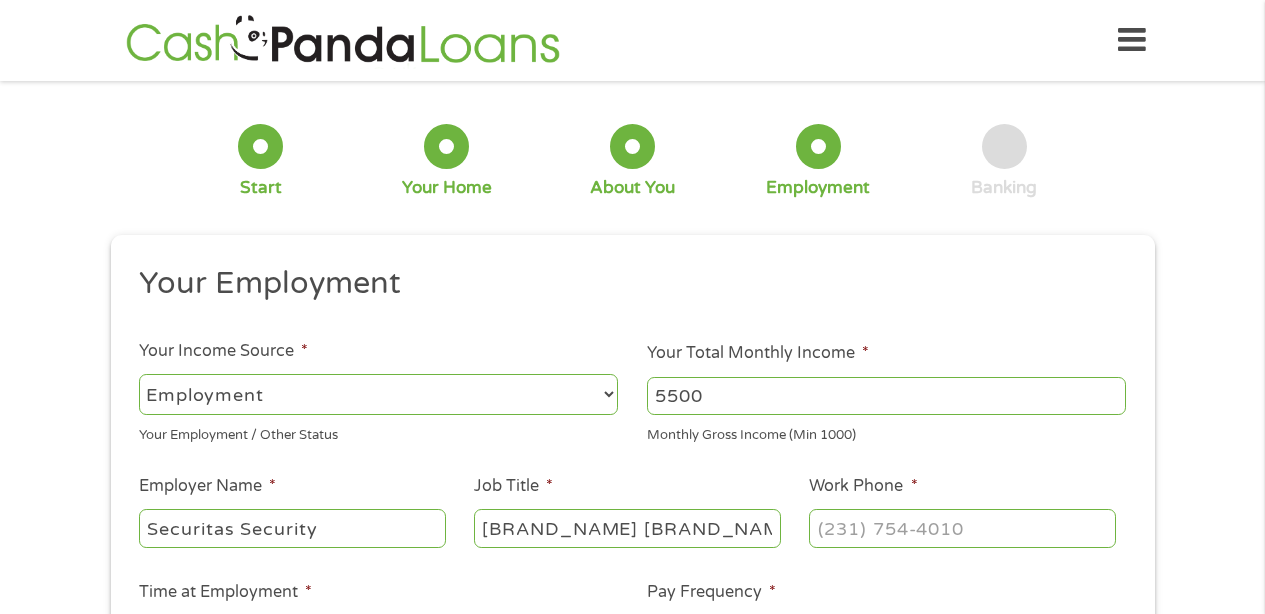 type on "[BRAND_NAME] [BRAND_NAME]" 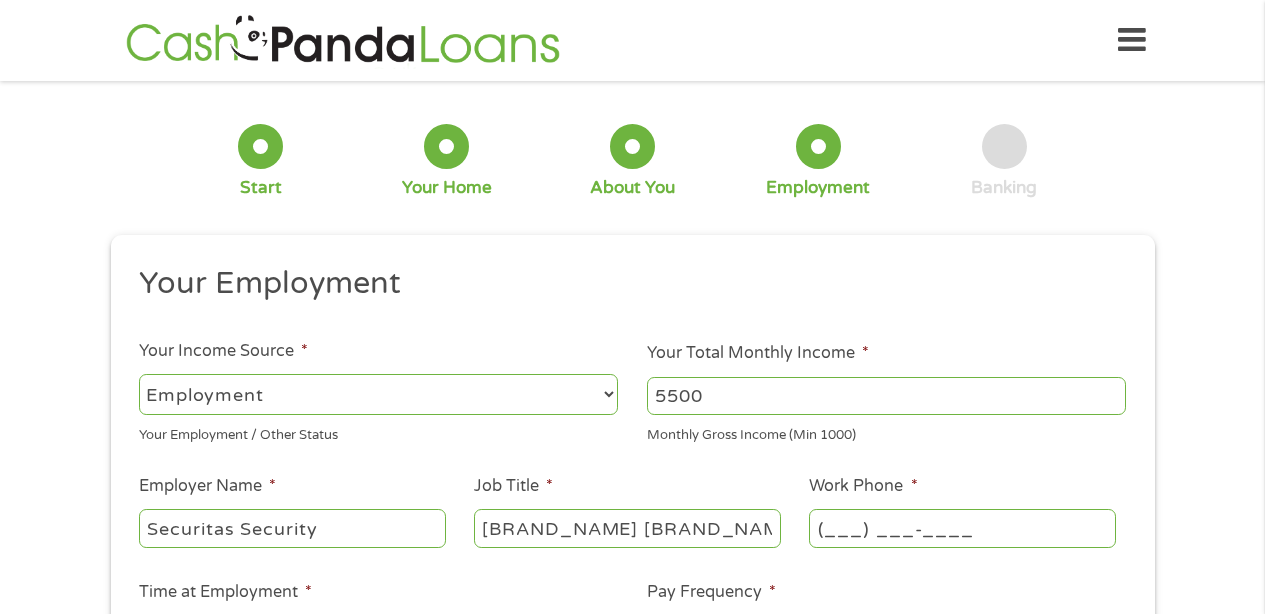click on "(___) ___-____" at bounding box center [962, 528] 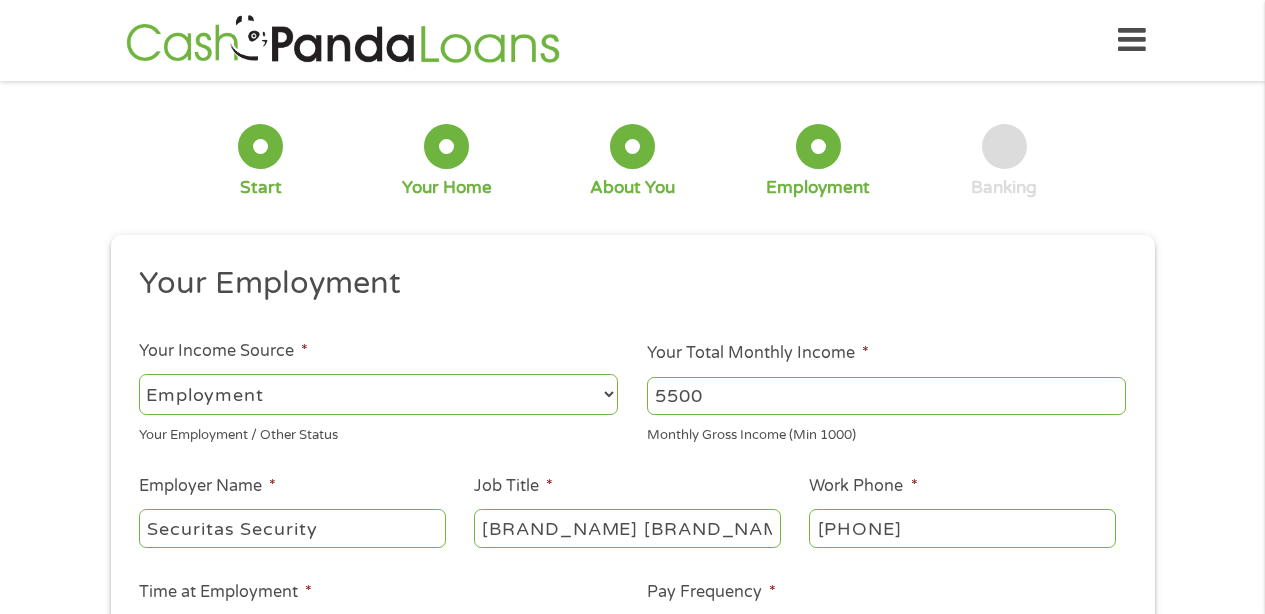 type on "[PHONE]" 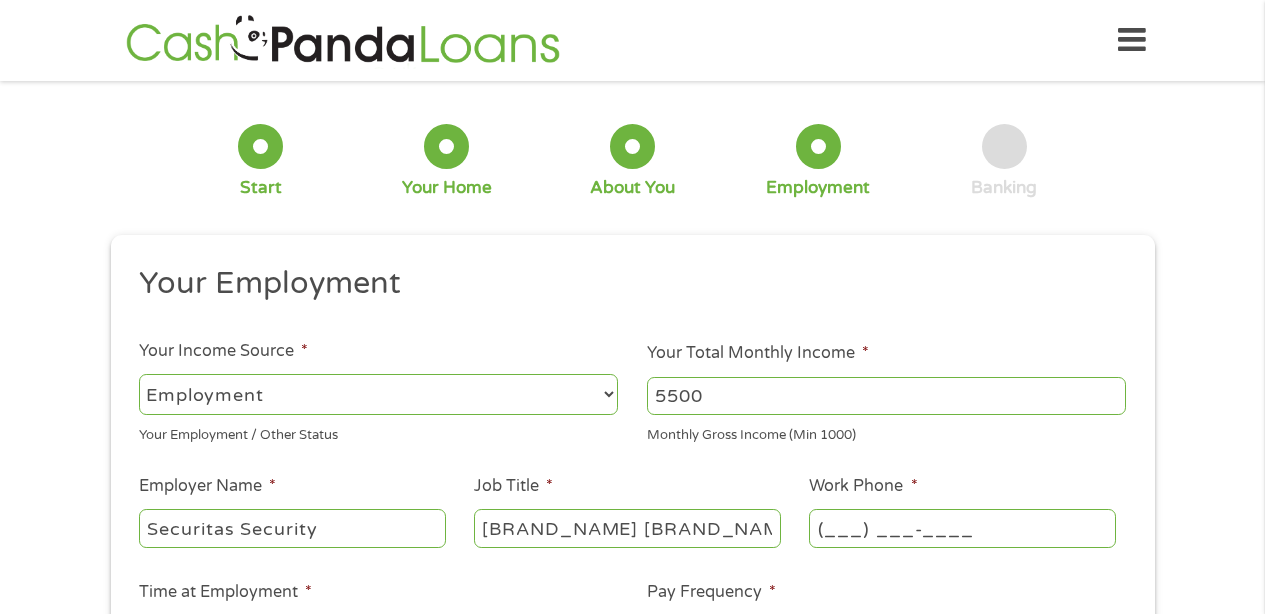 click on "(___) ___-____" at bounding box center [962, 528] 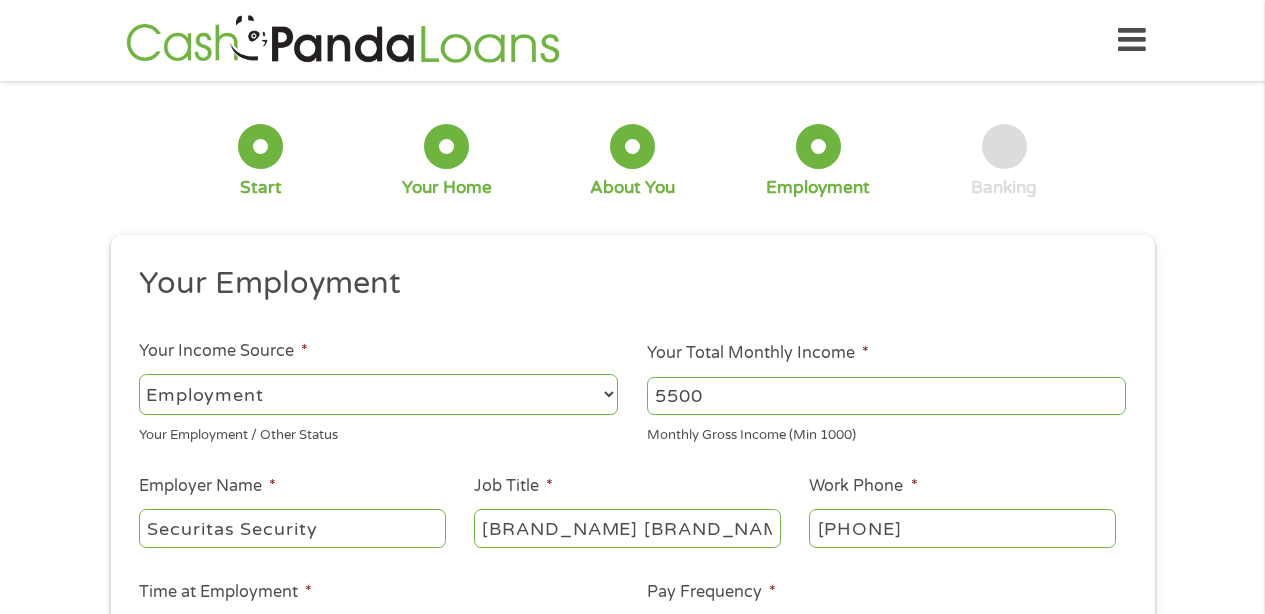 type on "[PHONE]" 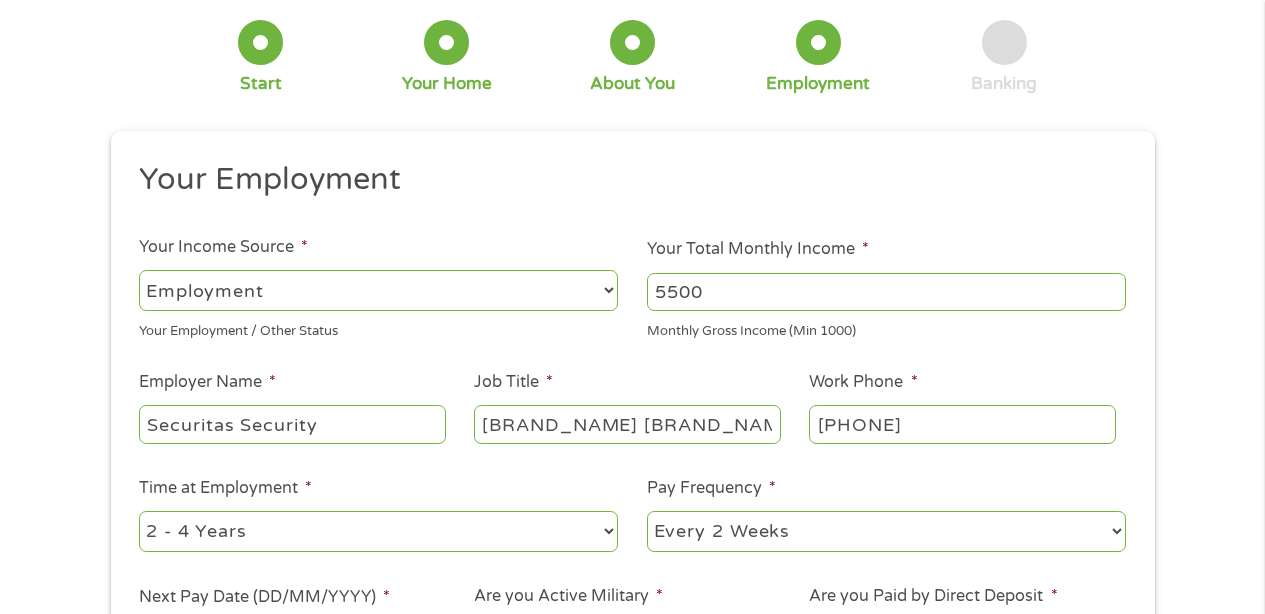 scroll, scrollTop: 157, scrollLeft: 0, axis: vertical 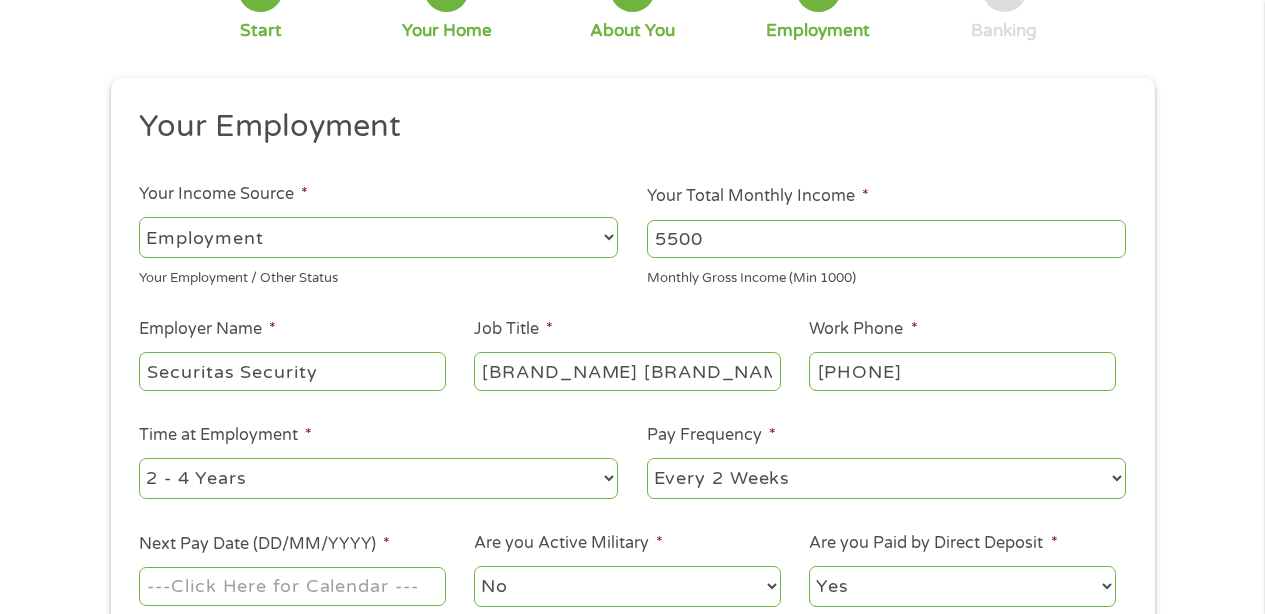 click on "--- Choose one --- 1 Year or less 1 - 2 Years 2 - 4 Years Over 4 Years" at bounding box center (378, 478) 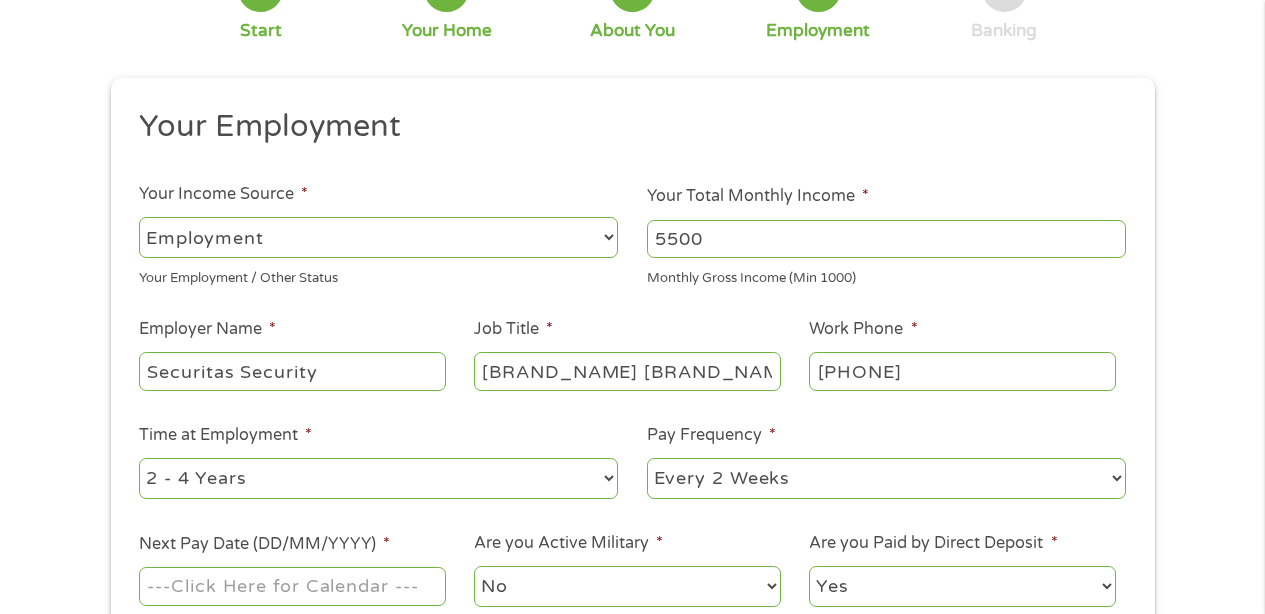select on "60months" 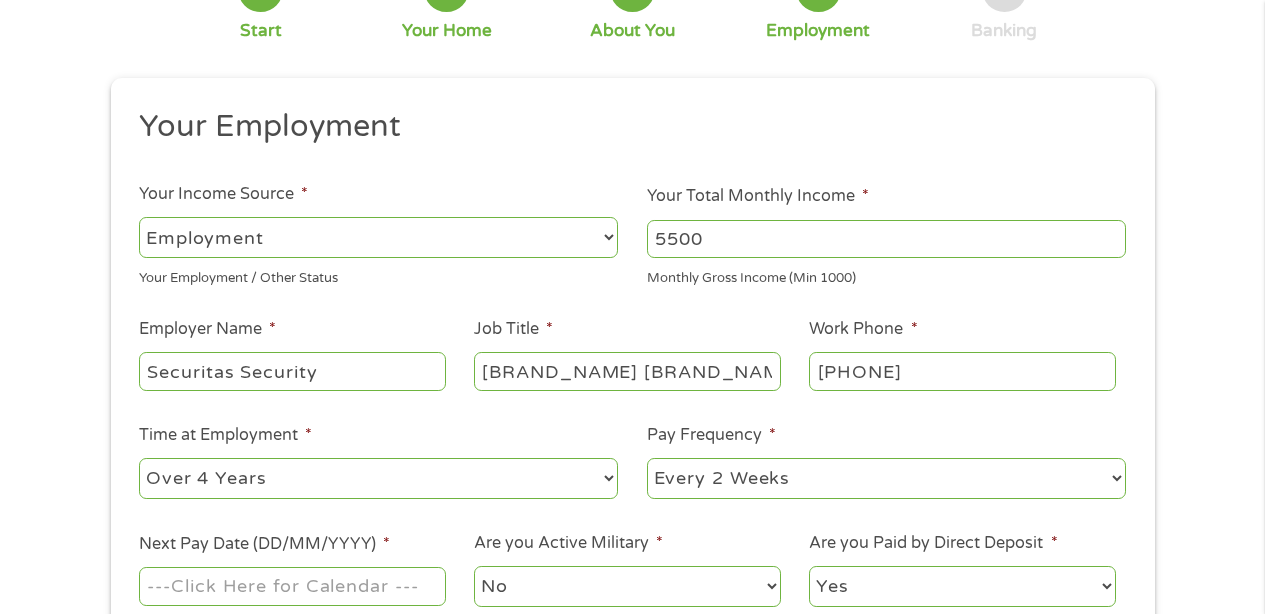click on "--- Choose one --- Every 2 Weeks Every Week Monthly Semi-Monthly" at bounding box center [886, 478] 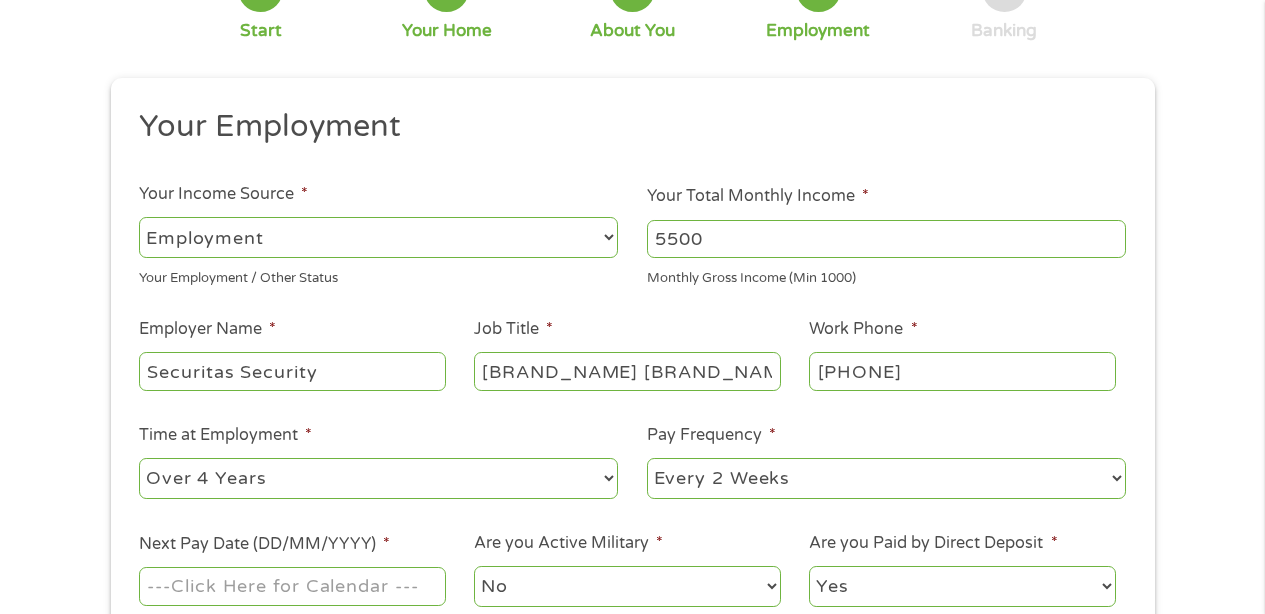 select on "monthly" 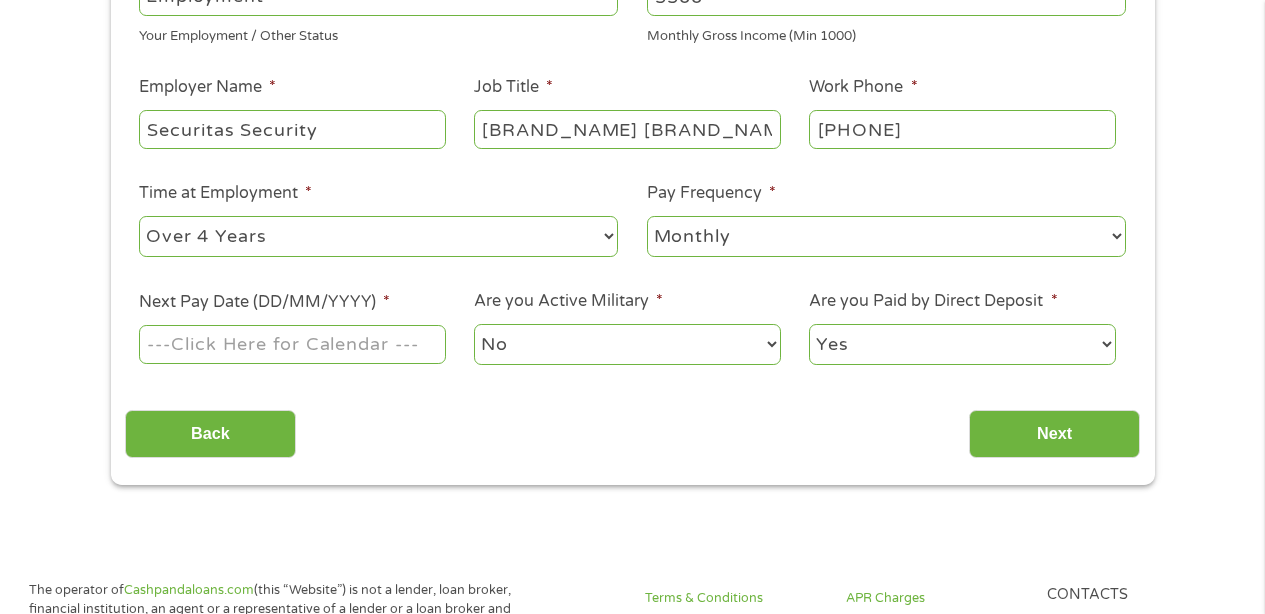 scroll, scrollTop: 532, scrollLeft: 0, axis: vertical 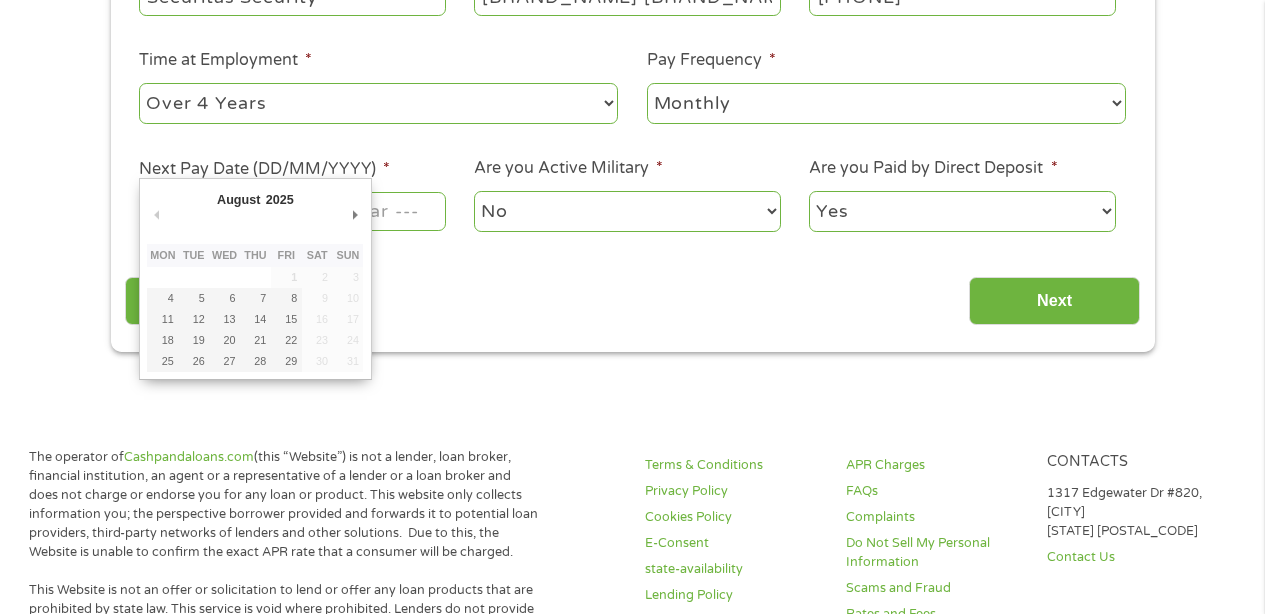 click on "Home Get Loan Offer How it works FAQs Blog Cash Loans Quick Loans Online Loans Payday Loans Cash Advances Préstamos Paycheck Loans Near Me Artificial Intelligence Loans Contact Us 1 Start 2 Your Home 3 About You 4 Employment 5 Banking 6
This field is hidden when viewing the form gclid [URL] This field is hidden when viewing the form Referrer [URL] This field is hidden when viewing the form Source adwords This field is hidden when viewing the form Campaign [CAMPAIGN_ID] Medium" at bounding box center [632, 746] 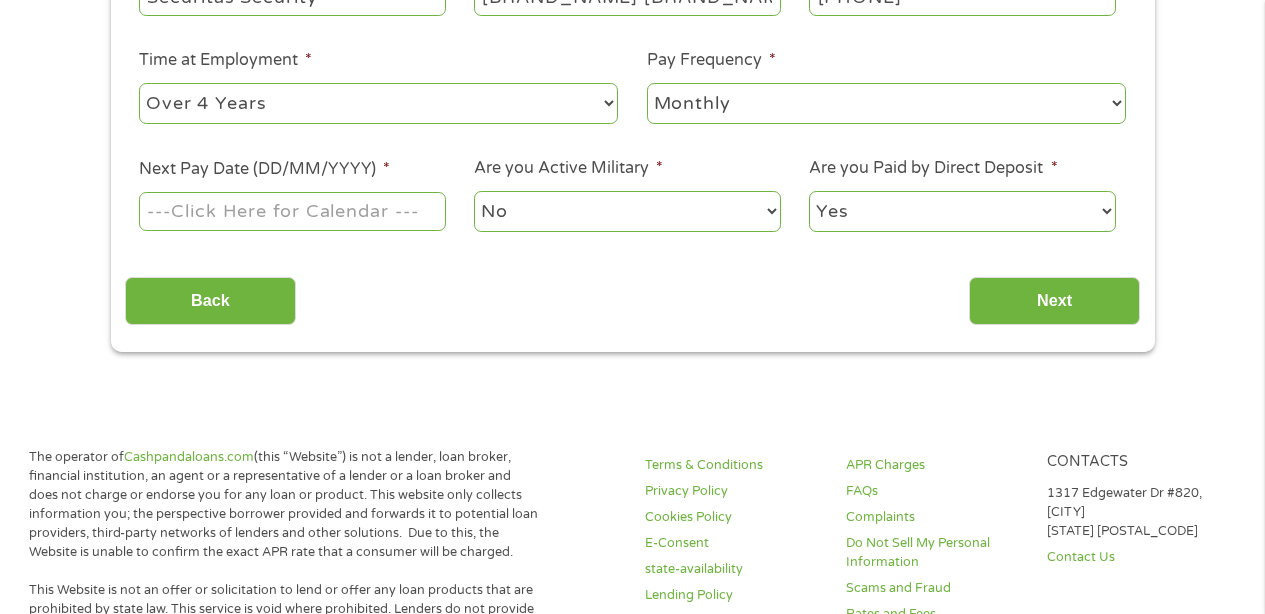 click on "Next Pay Date (DD/MM/YYYY) *" at bounding box center (292, 211) 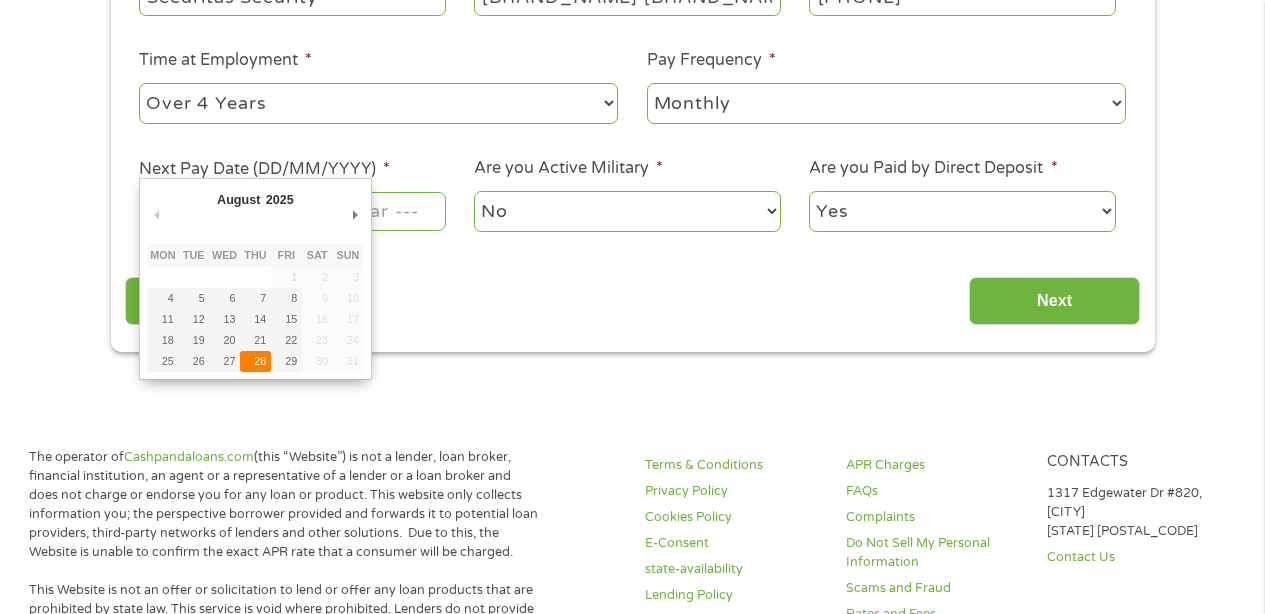type on "[DATE]" 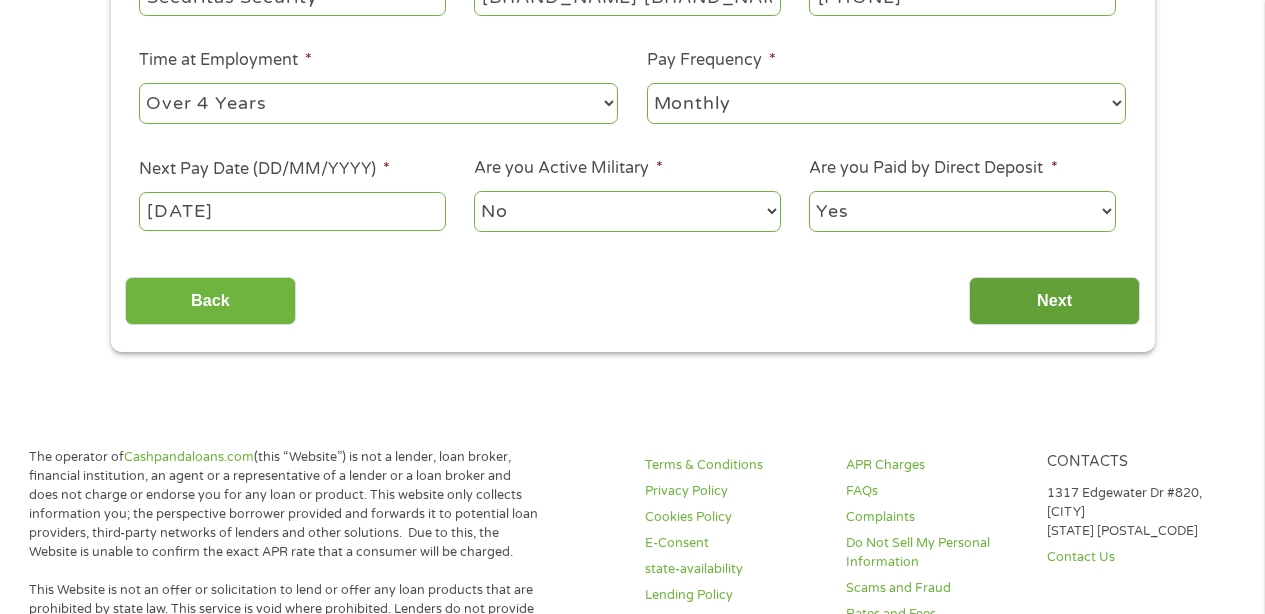 click on "Next" at bounding box center (1054, 301) 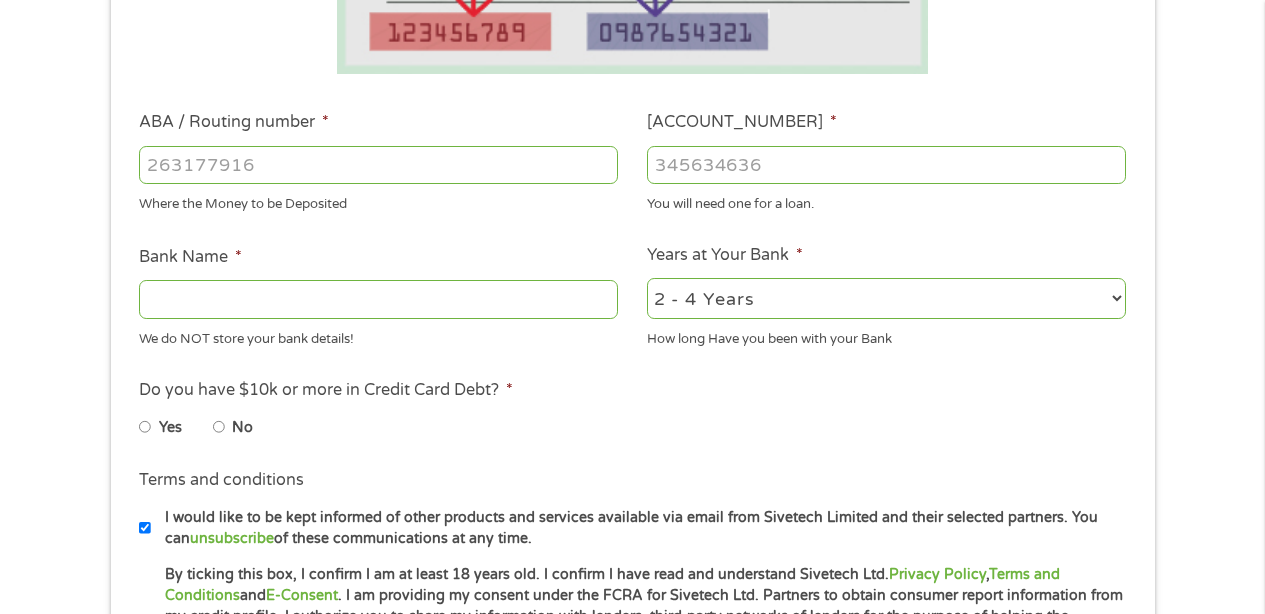 scroll, scrollTop: 0, scrollLeft: 0, axis: both 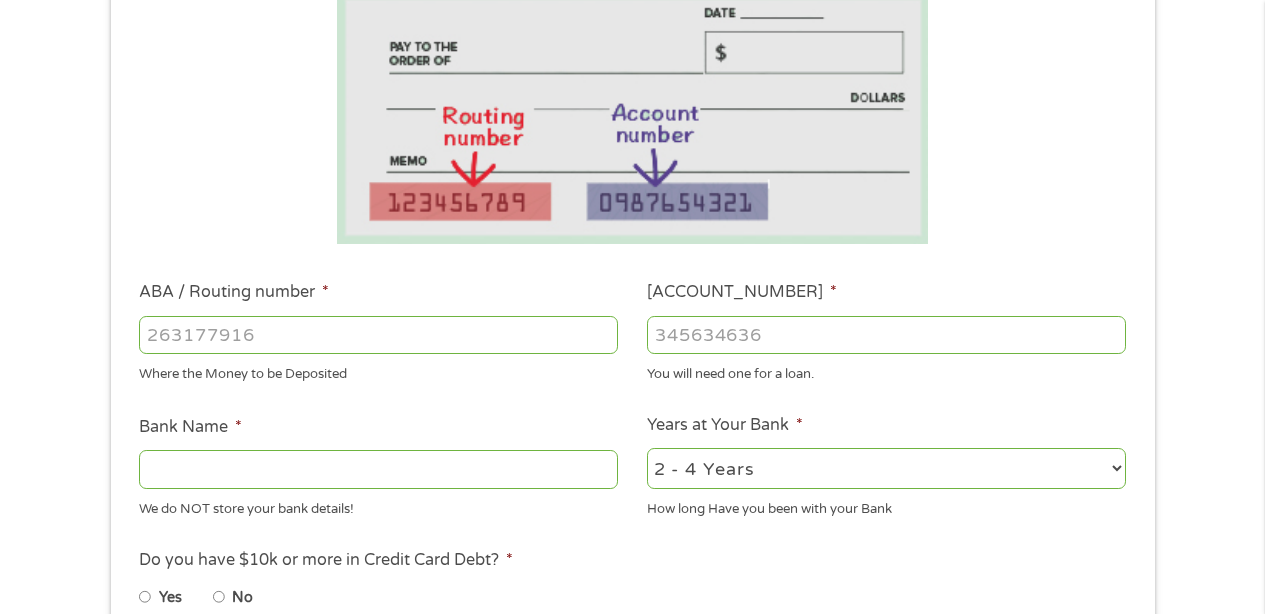 click on "[ABA_ROUTING_NUMBER] *" at bounding box center (378, 335) 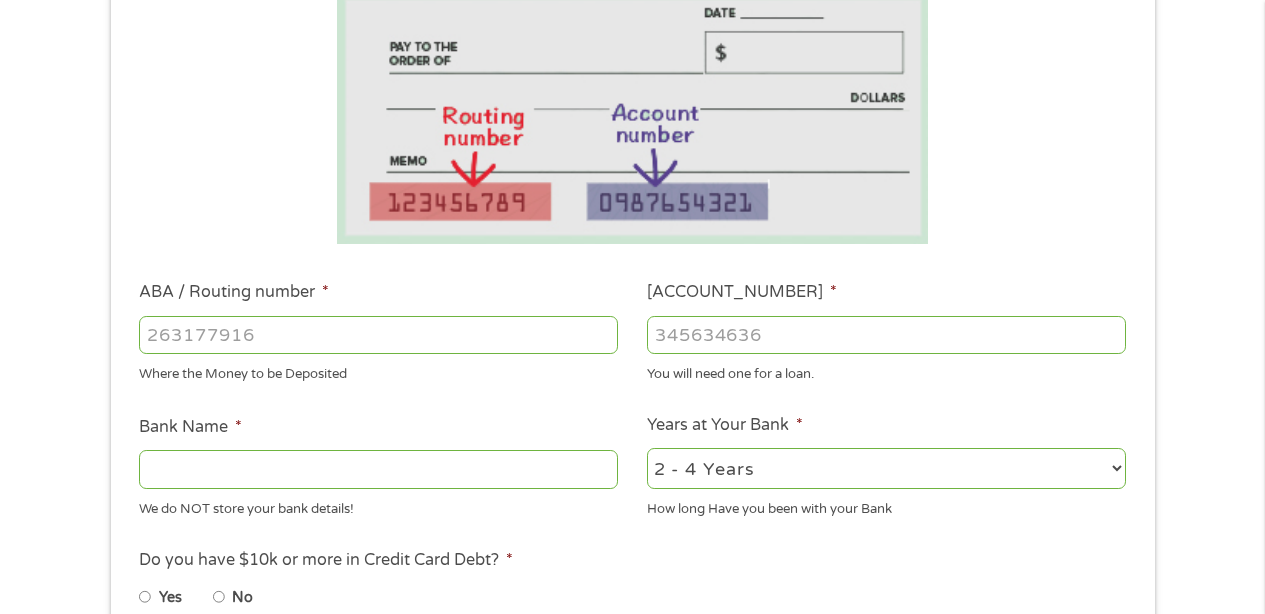 type on "[NUMBER]" 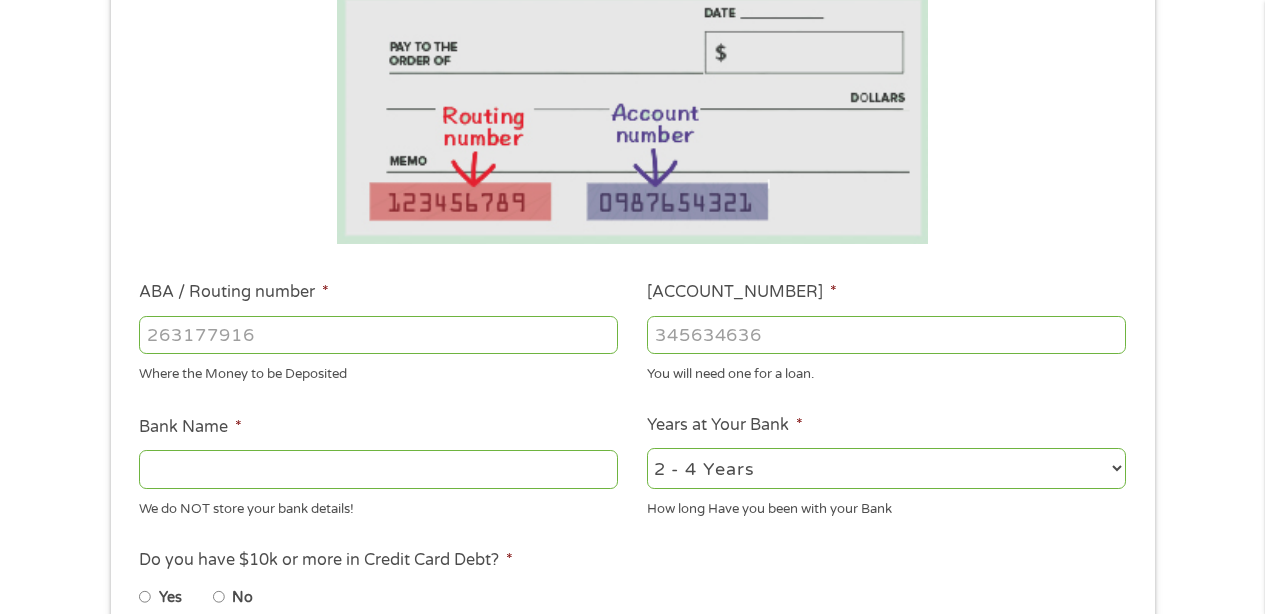 type on "US BANK NA" 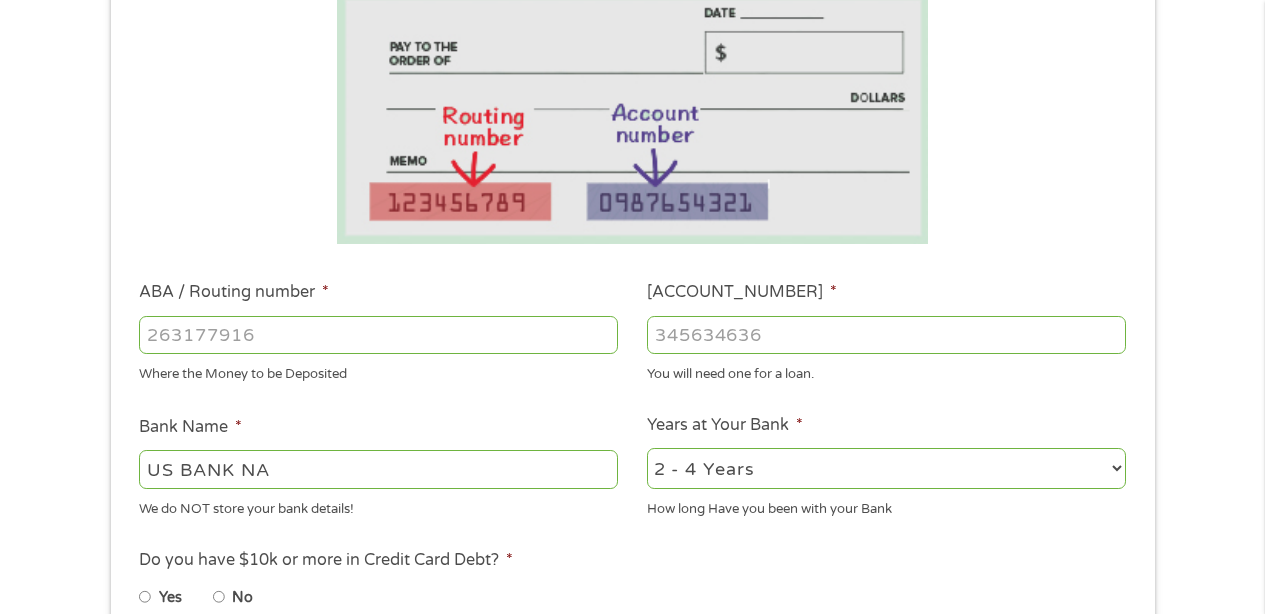 type on "[NUMBER]" 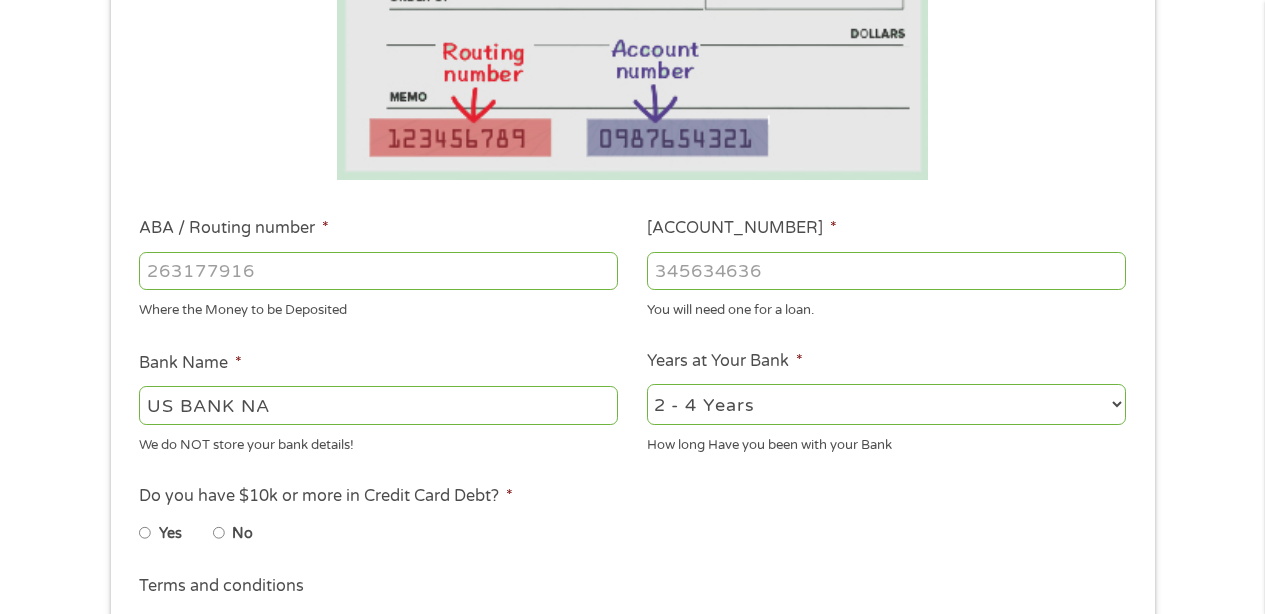 scroll, scrollTop: 413, scrollLeft: 0, axis: vertical 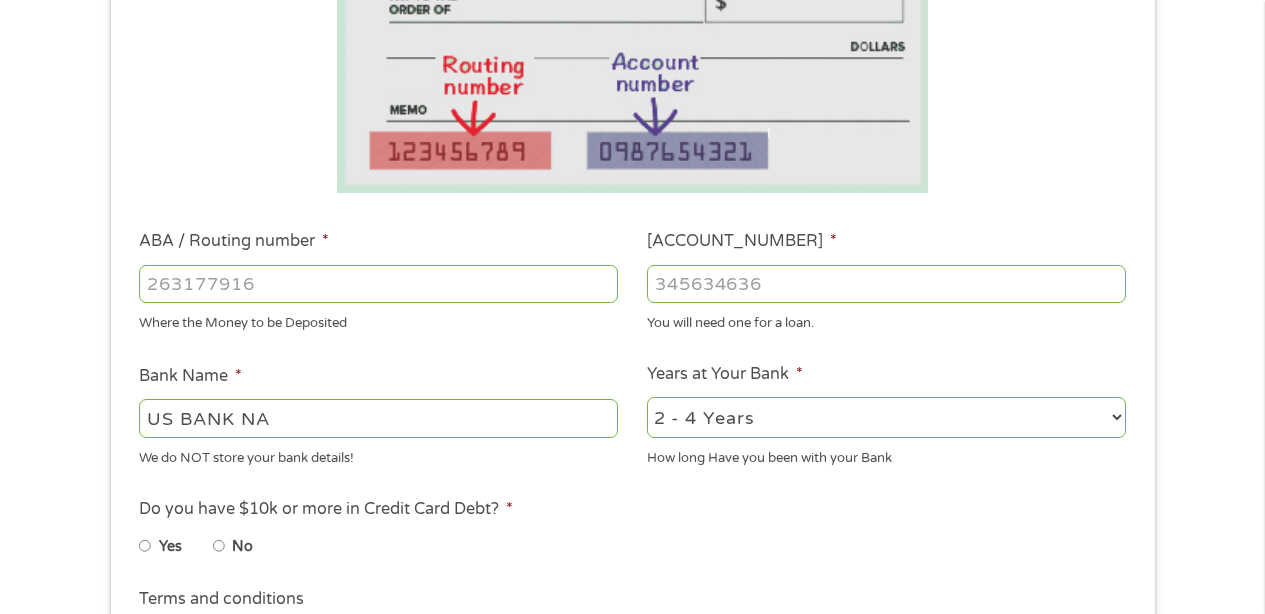 type on "[NUMBER]" 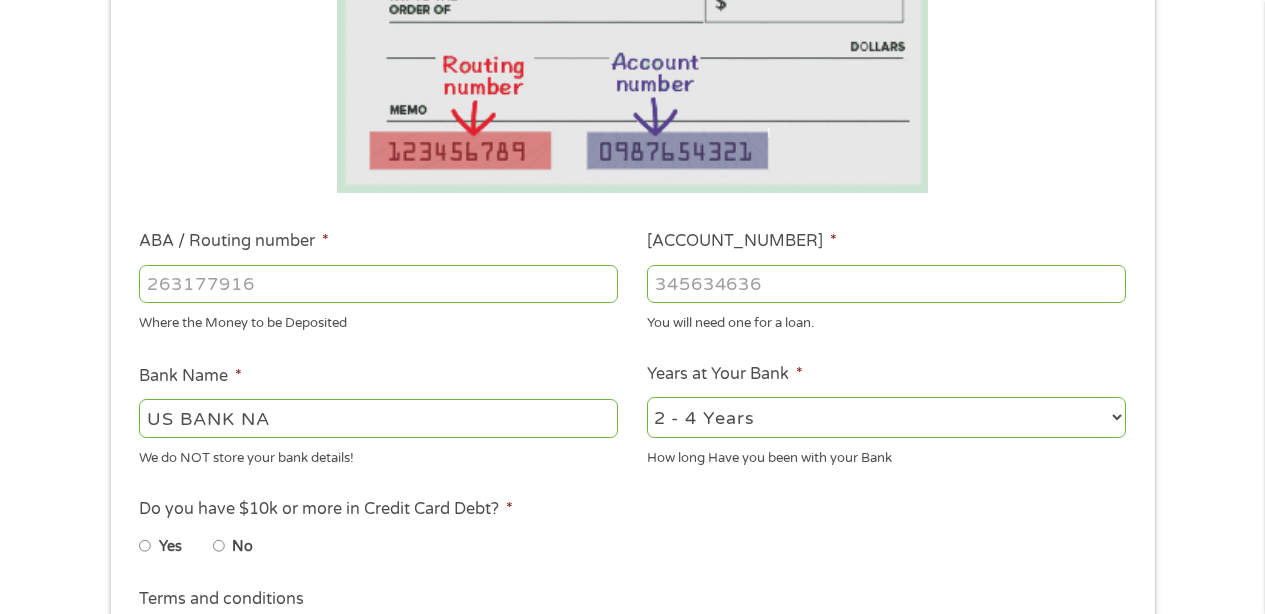 click on "2 - 4 Years 6 - 12 Months 1 - 2 Years Over 4 Years" at bounding box center [886, 417] 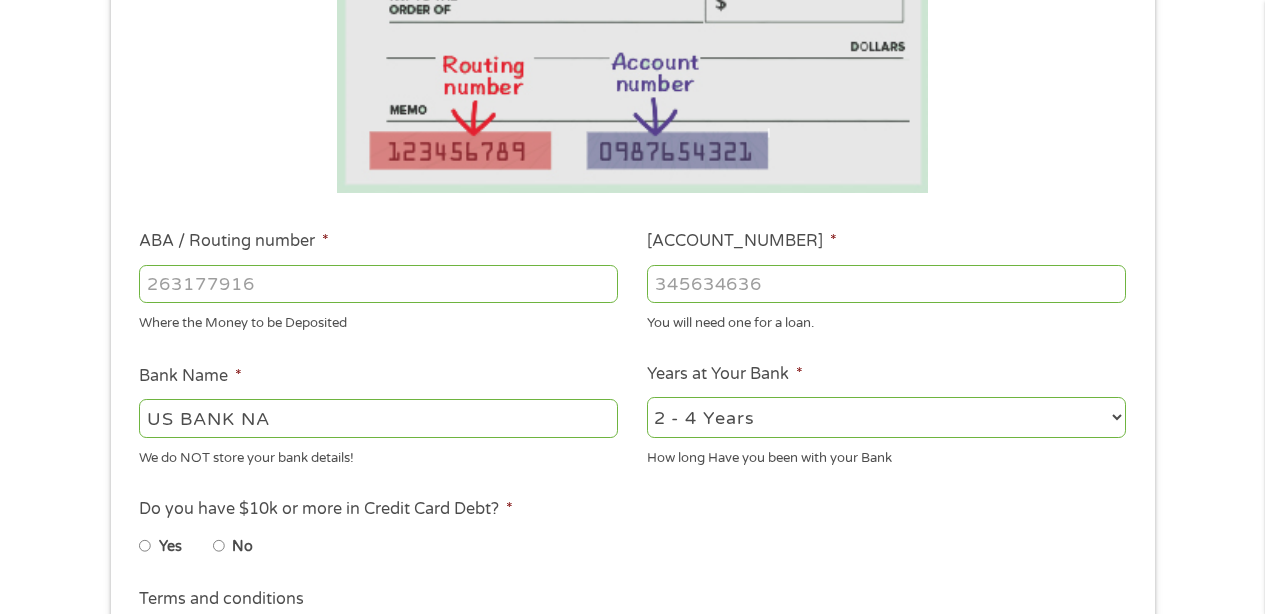 select on "60months" 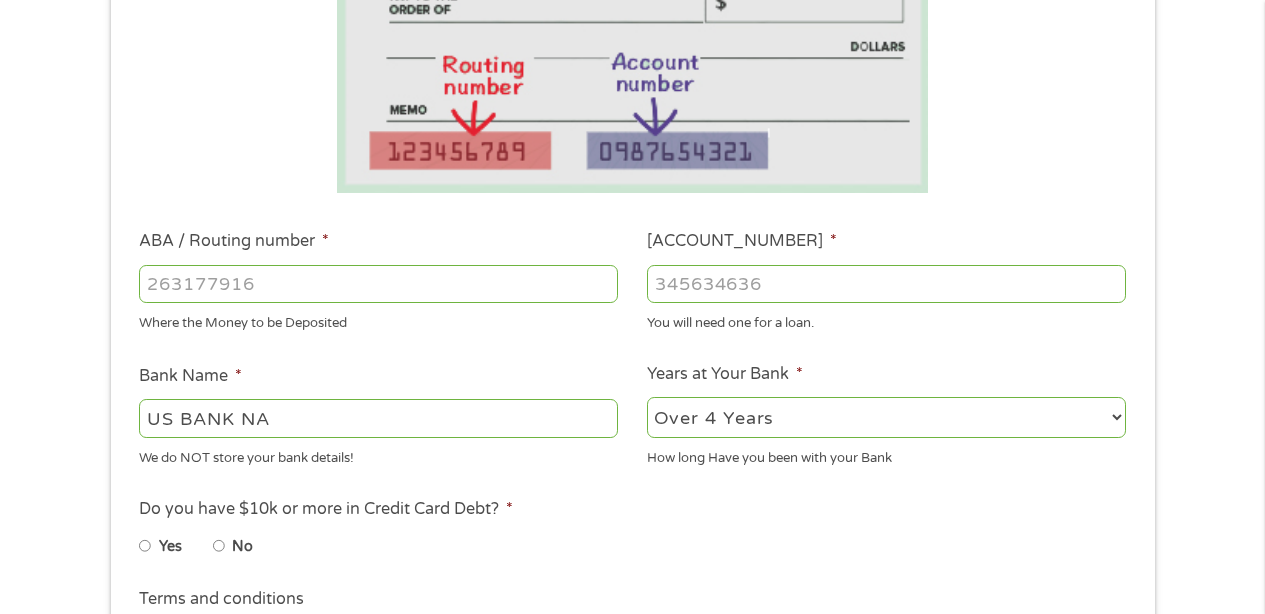 scroll, scrollTop: 769, scrollLeft: 0, axis: vertical 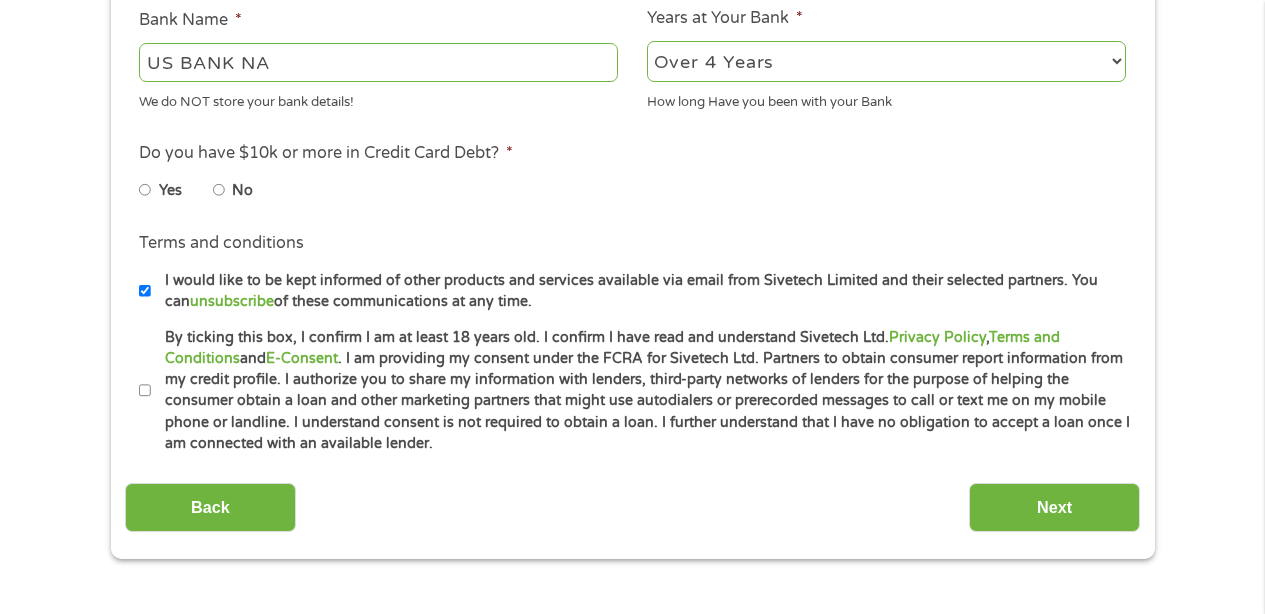 click on "No" at bounding box center [219, 190] 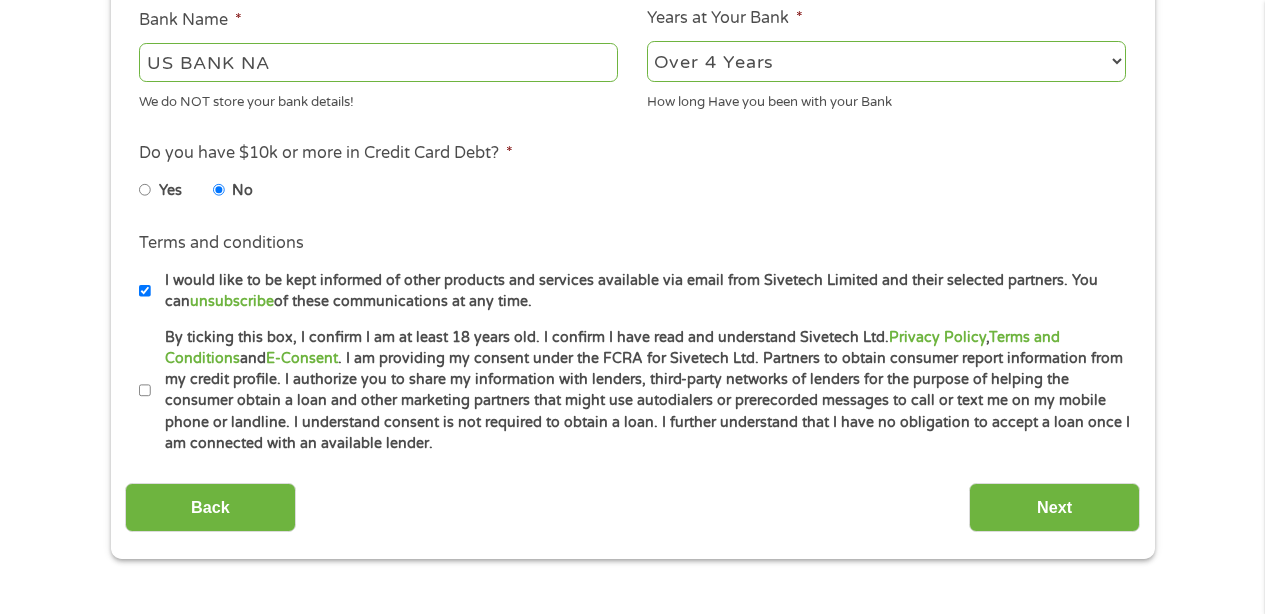 click on "By ticking this box, I confirm I am at least 18 years old. I confirm I have read and understand Sivetech Ltd.  Privacy Policy ,  Terms and Conditions  and  E-Consent . I am providing my consent under the FCRA for Sivetech Ltd. Partners to obtain consumer report information from my credit profile. I authorize you to share my information with lenders, third-party networks of lenders for the purpose of helping the consumer obtain a loan and other marketing partners that might use autodialers or prerecorded messages to call or text me on my mobile phone or landline. I understand consent is not required to obtain a loan. I further understand that I have no obligation to accept a loan once I am connected with an available lender." at bounding box center (145, 391) 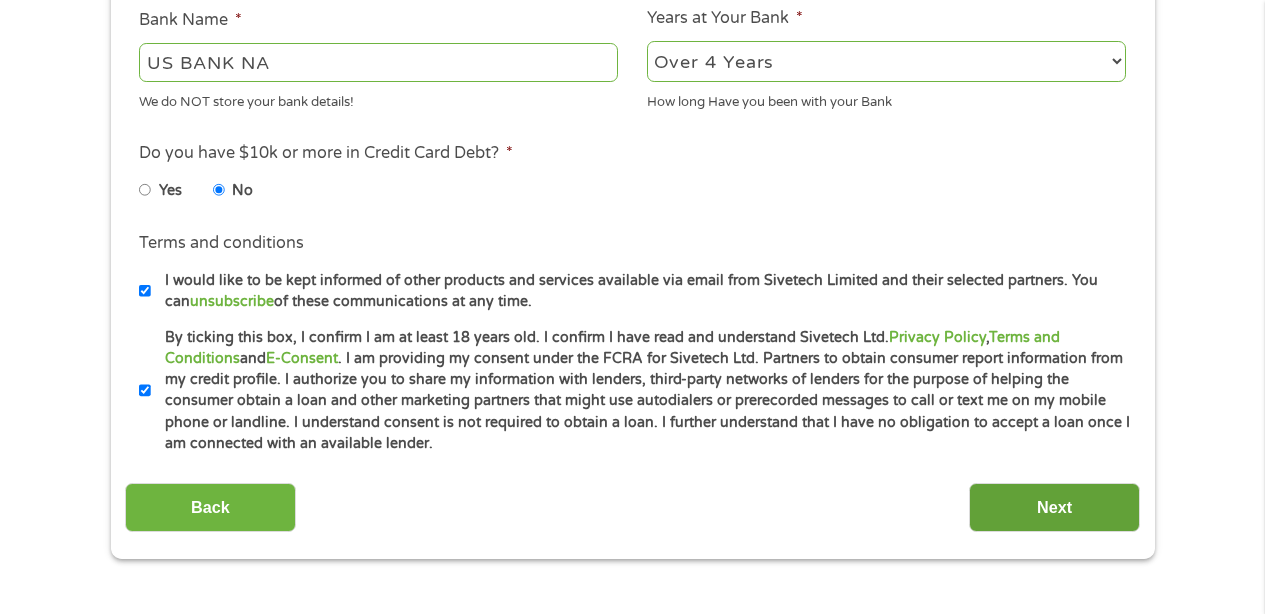 click on "Next" at bounding box center (1054, 507) 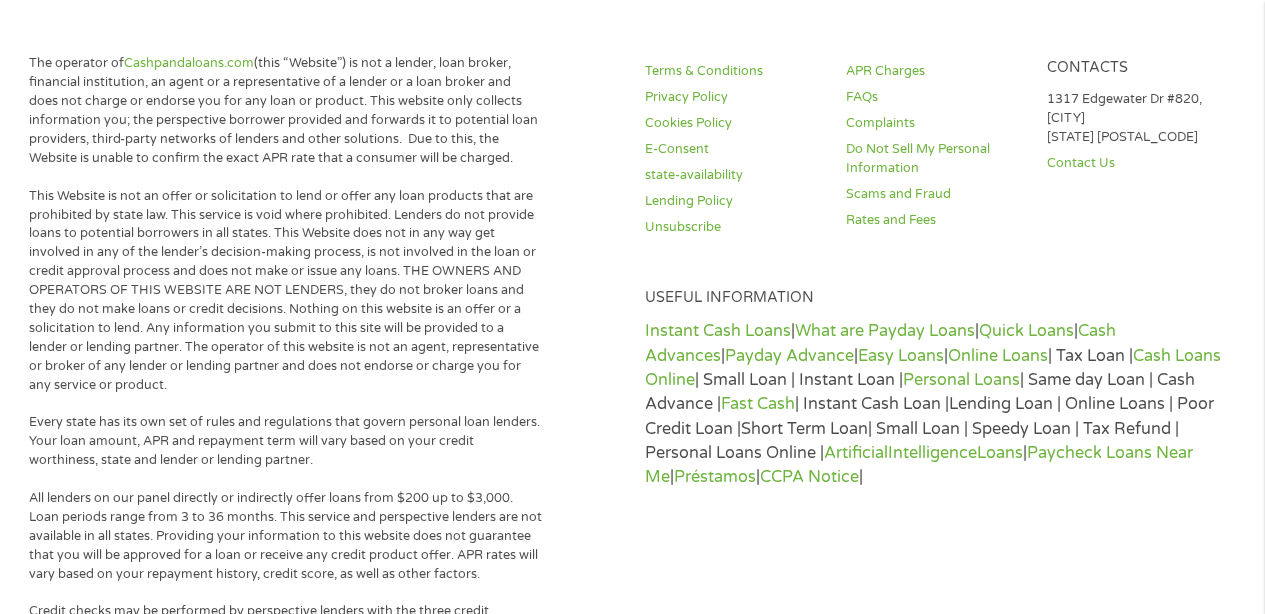 scroll, scrollTop: 0, scrollLeft: 0, axis: both 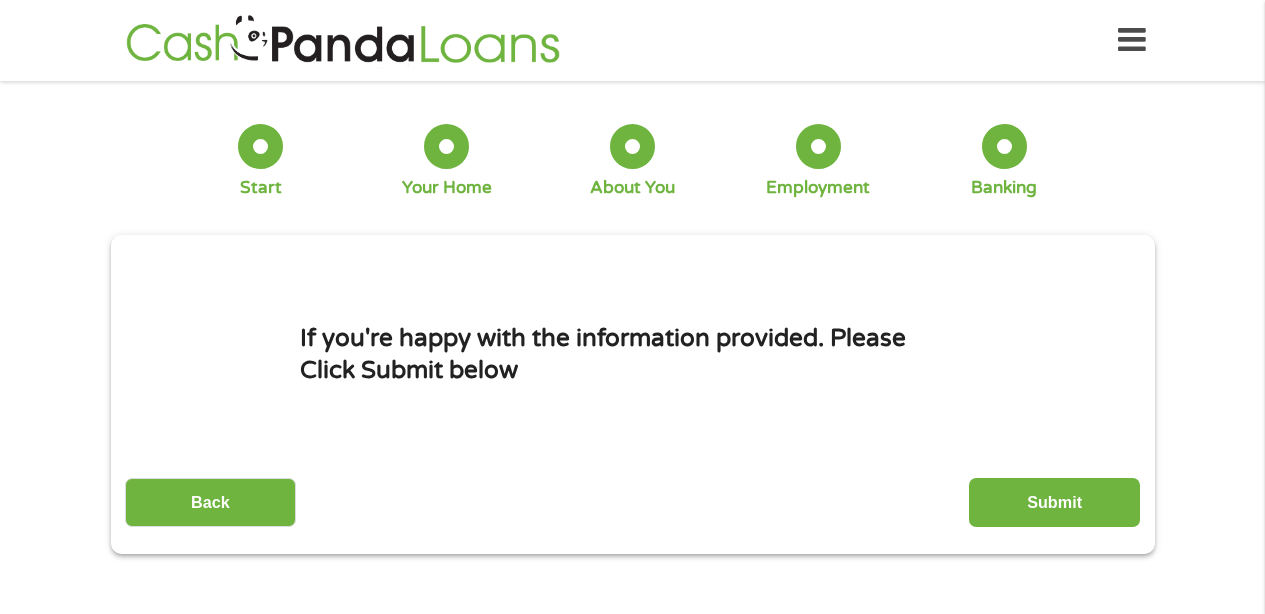 click on "Submit" at bounding box center [1054, 502] 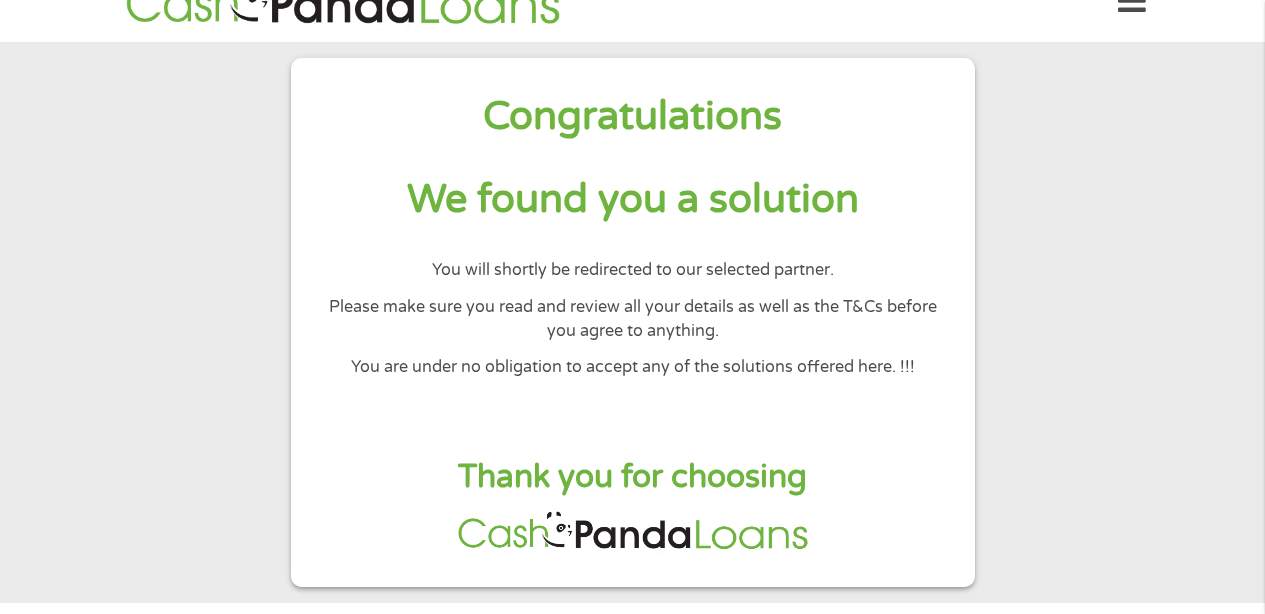 scroll, scrollTop: 0, scrollLeft: 0, axis: both 